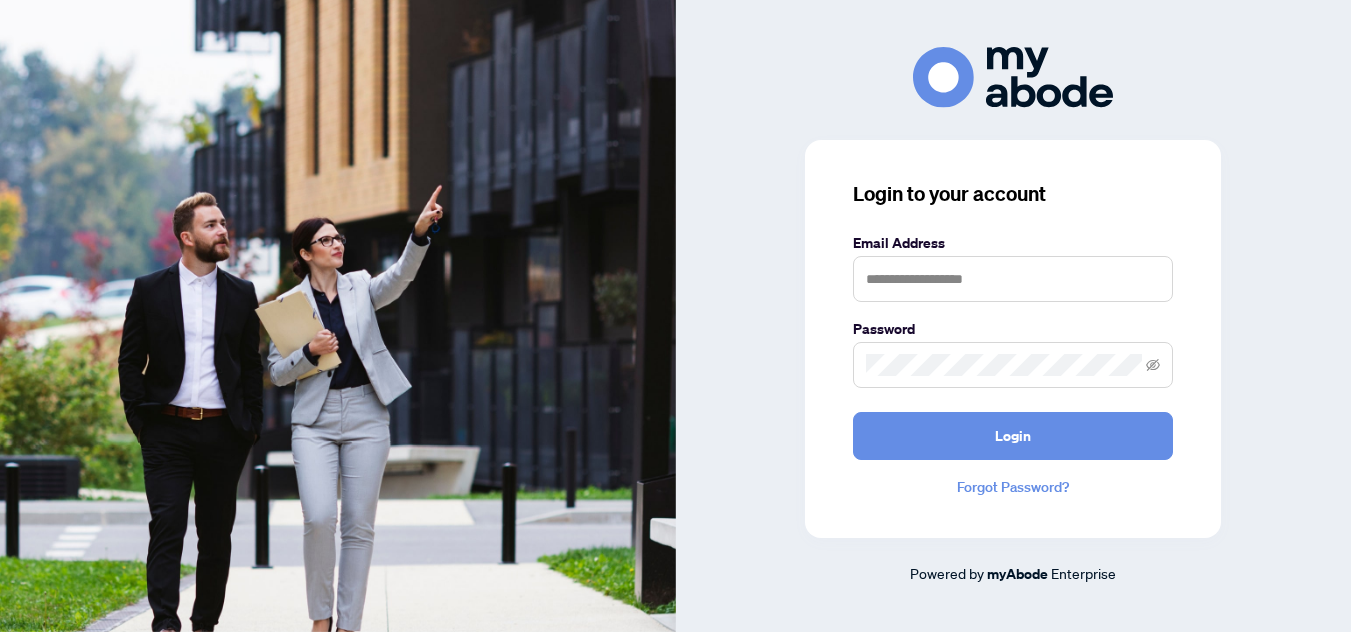 scroll, scrollTop: 0, scrollLeft: 0, axis: both 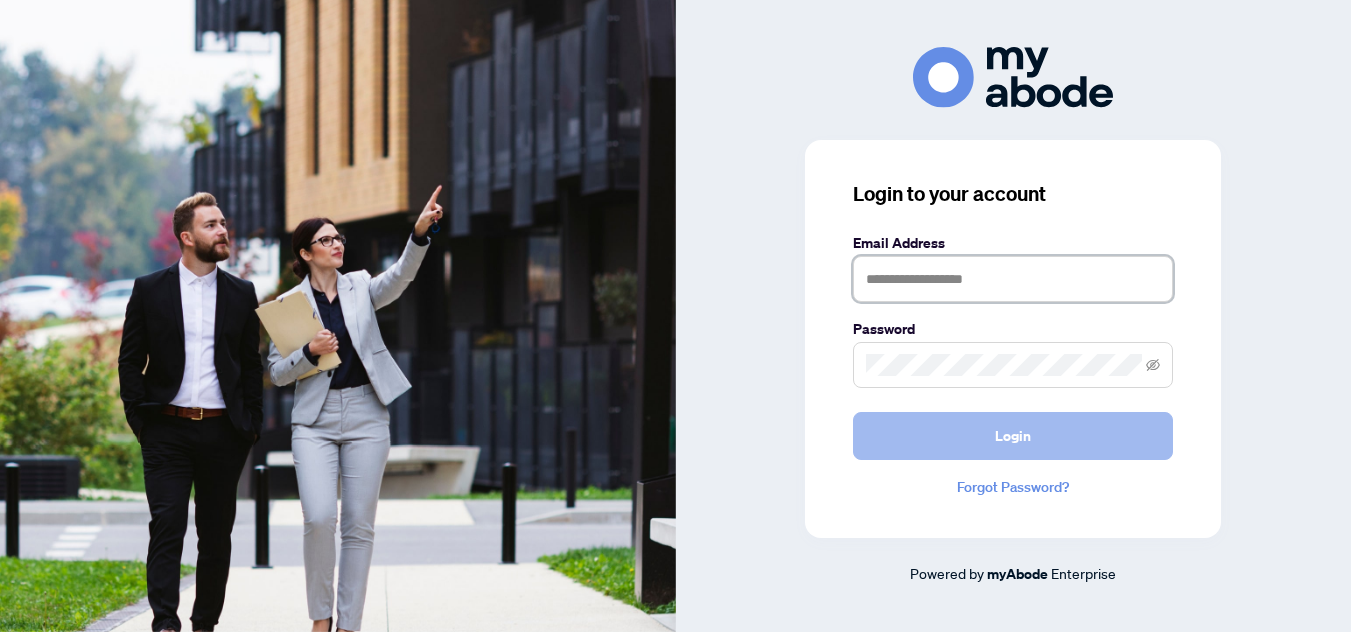 type on "**********" 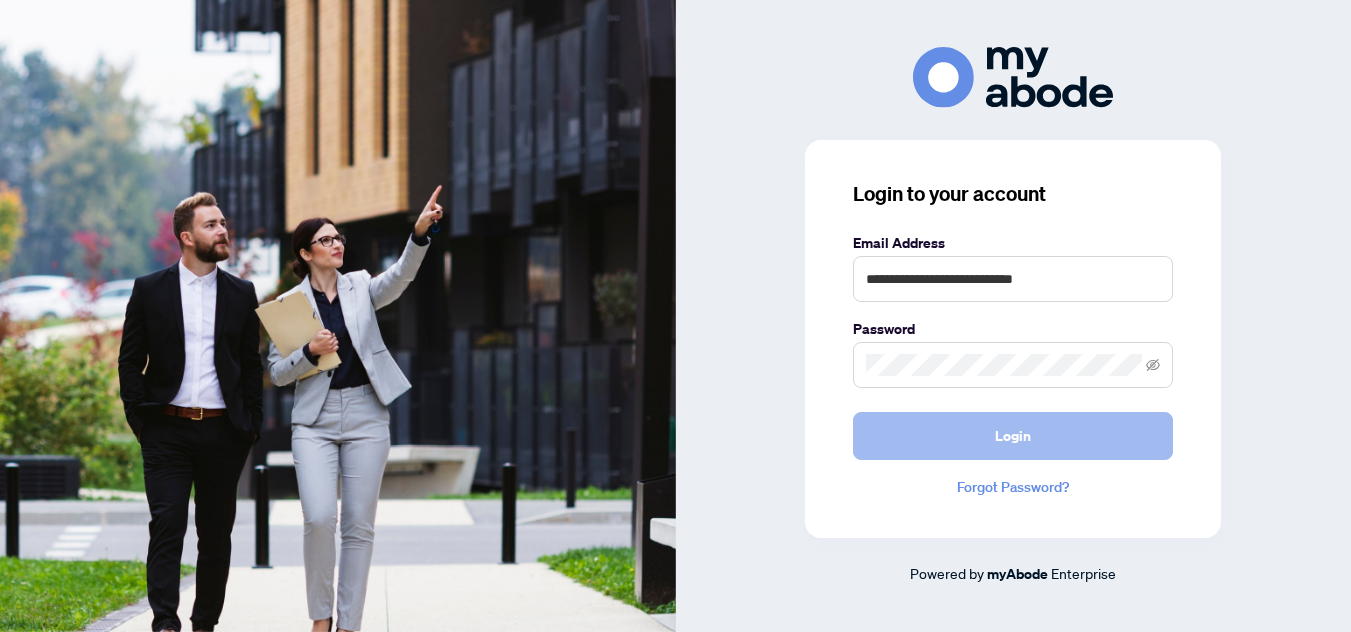 click on "Login" at bounding box center (1013, 436) 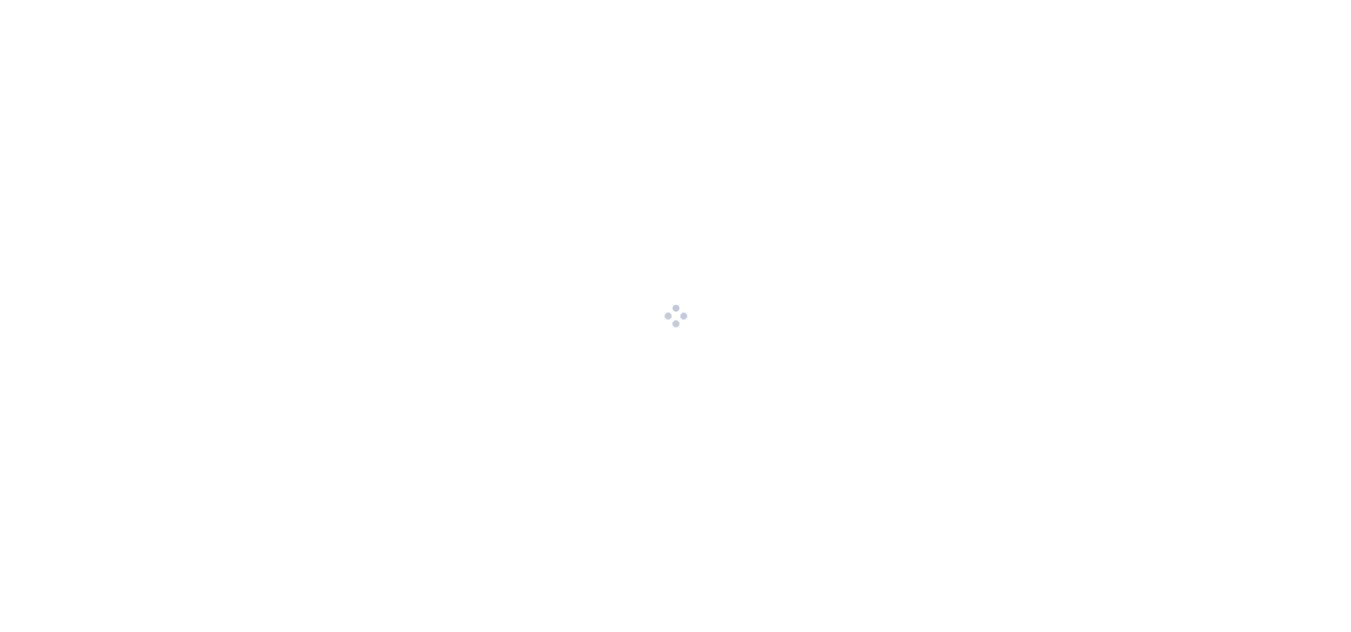 scroll, scrollTop: 0, scrollLeft: 0, axis: both 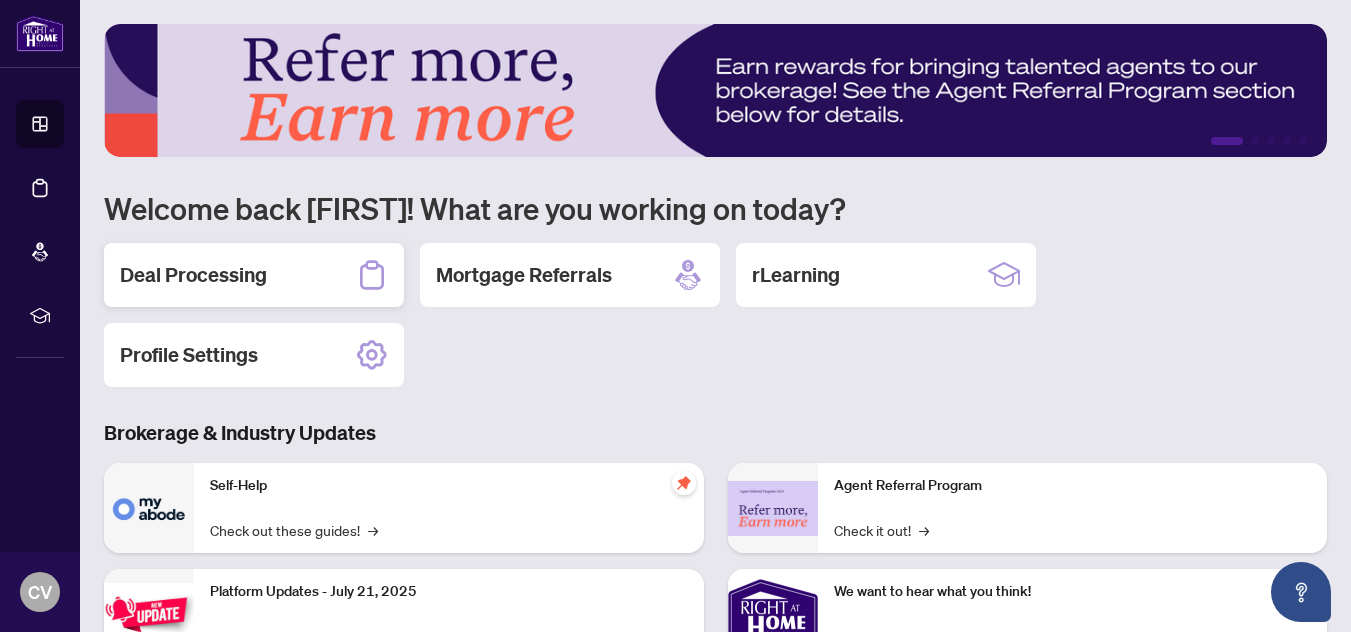 click on "Deal Processing" at bounding box center (193, 275) 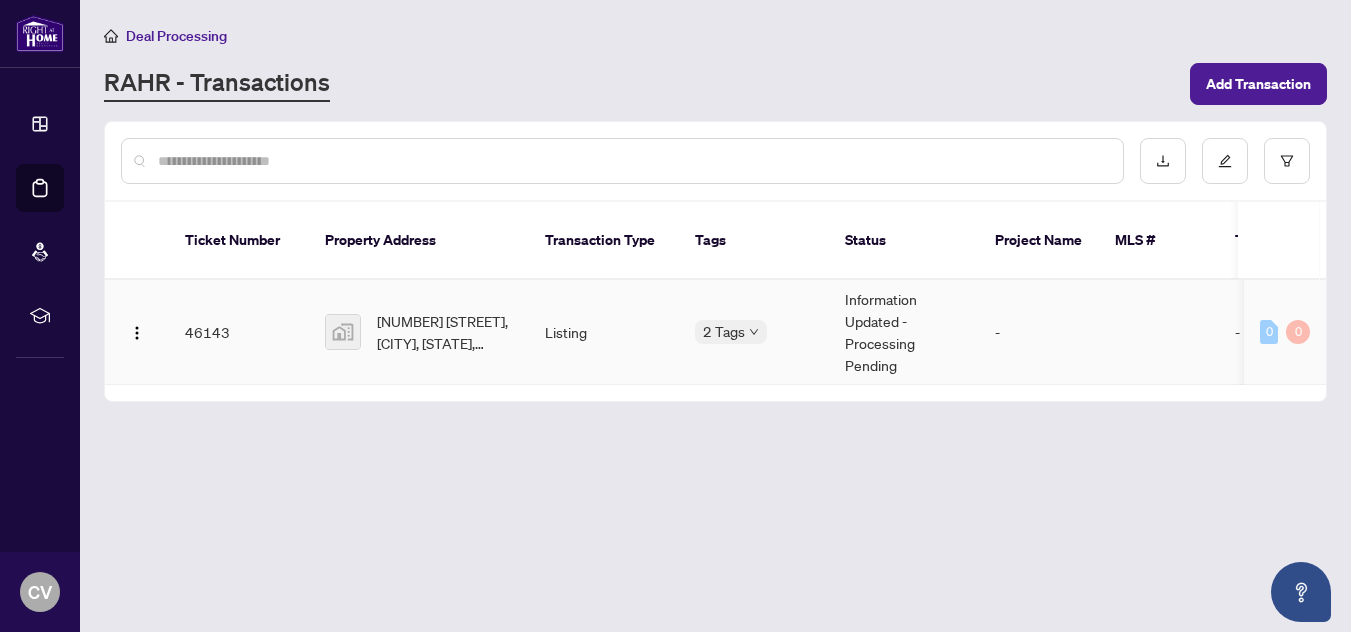 click at bounding box center [343, 332] 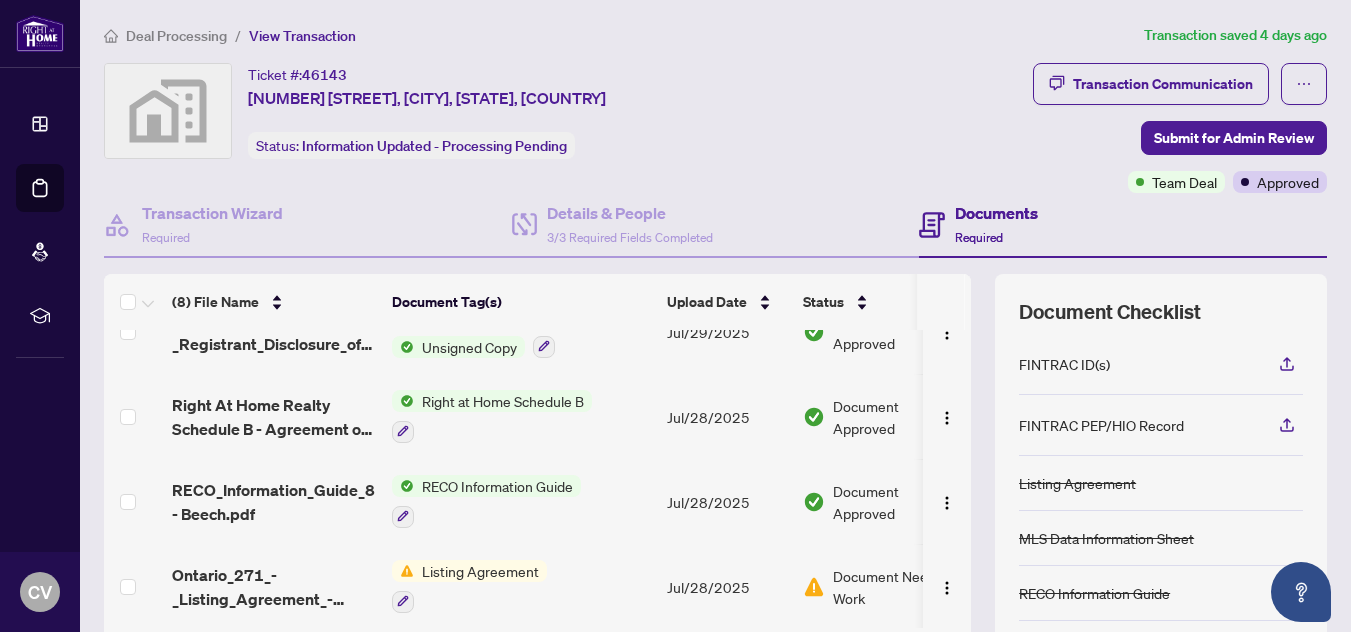 scroll, scrollTop: 373, scrollLeft: 0, axis: vertical 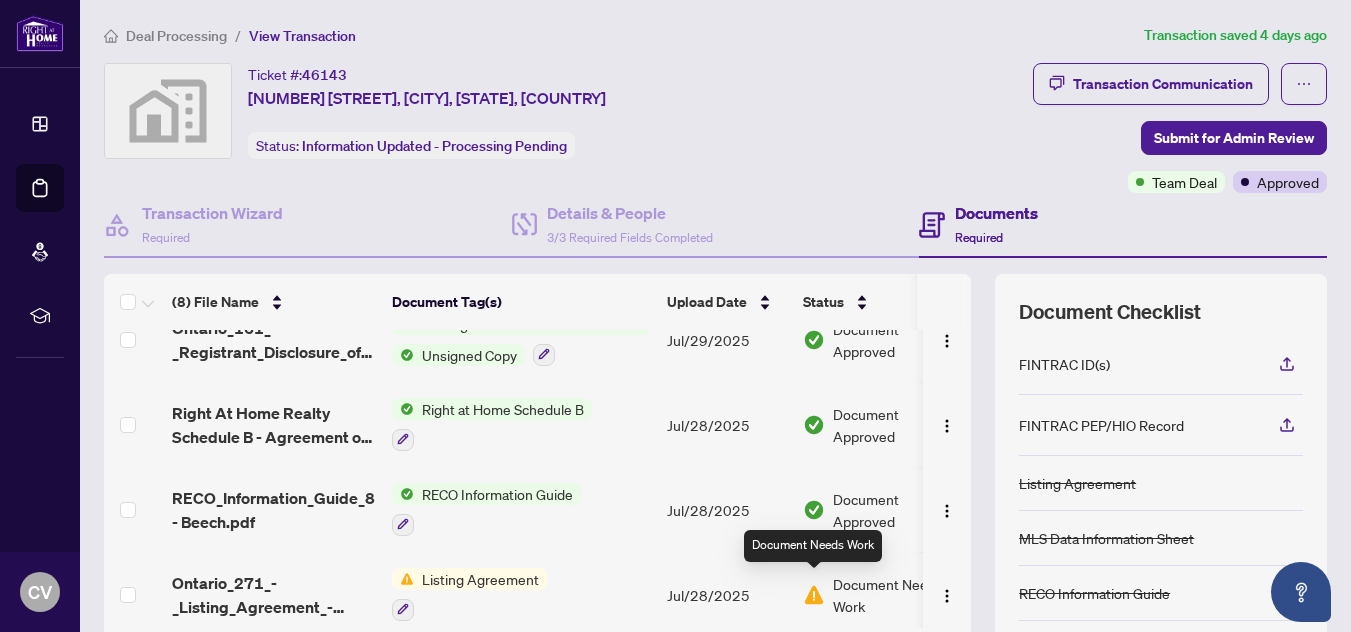 click at bounding box center (814, 595) 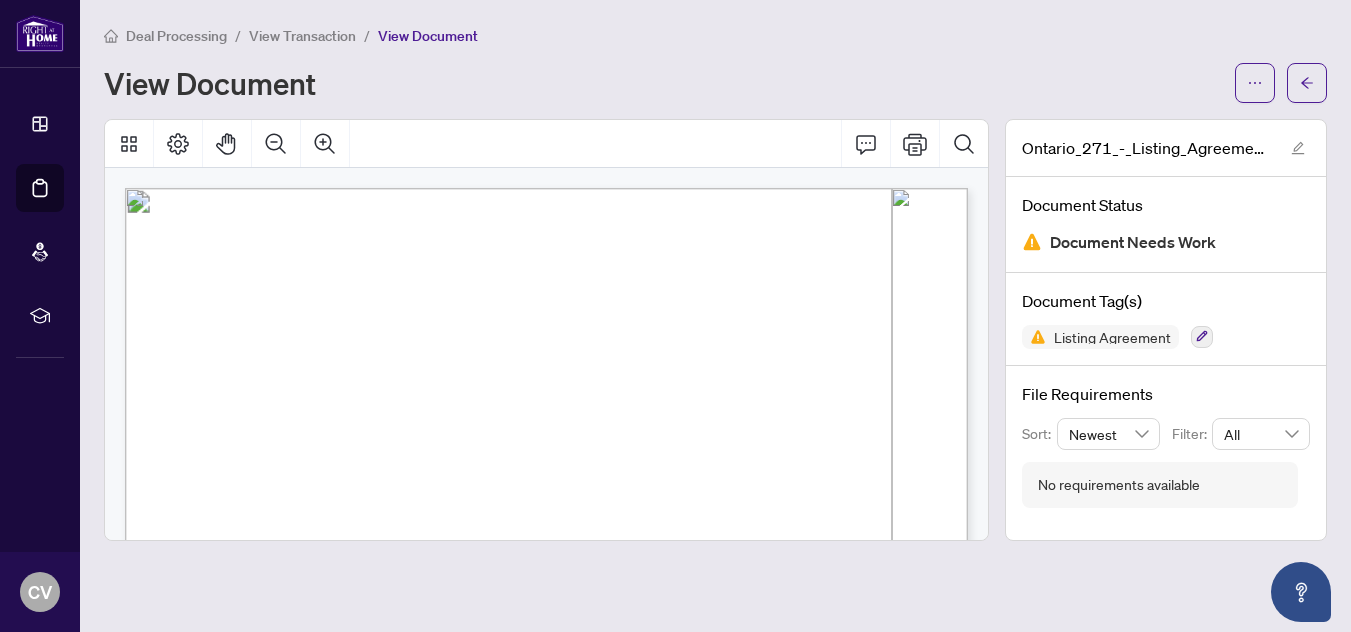 click on "Listing Agreement" at bounding box center (1112, 337) 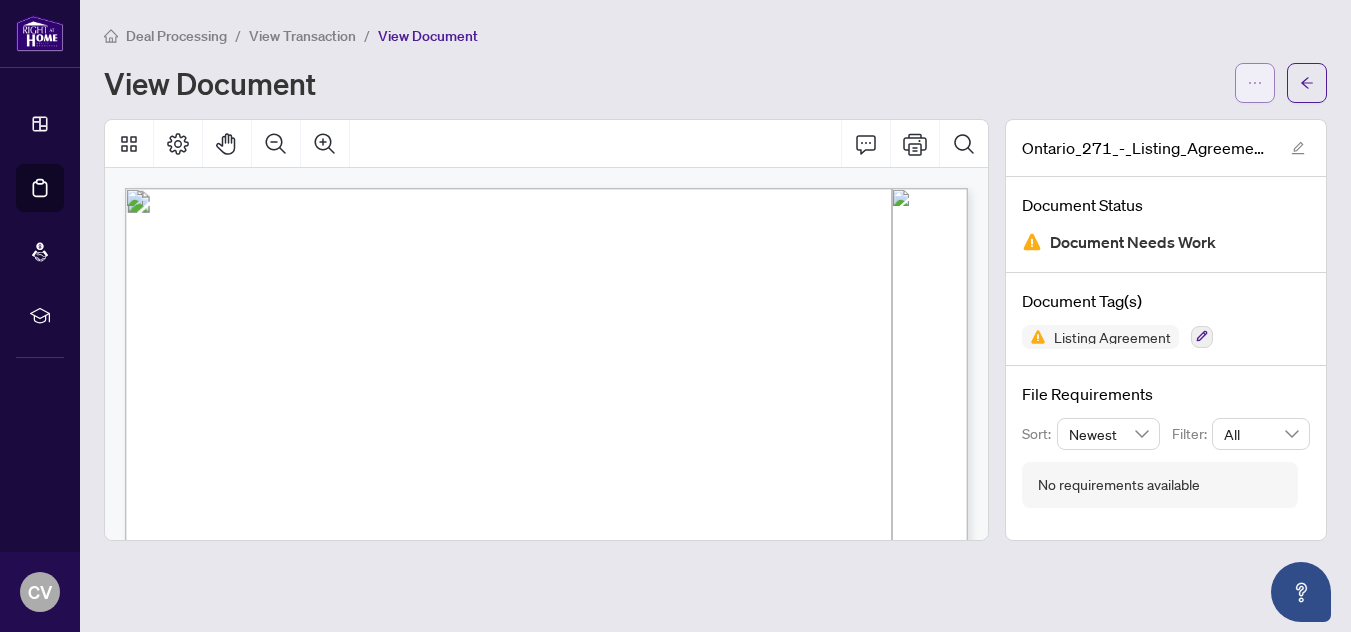 click 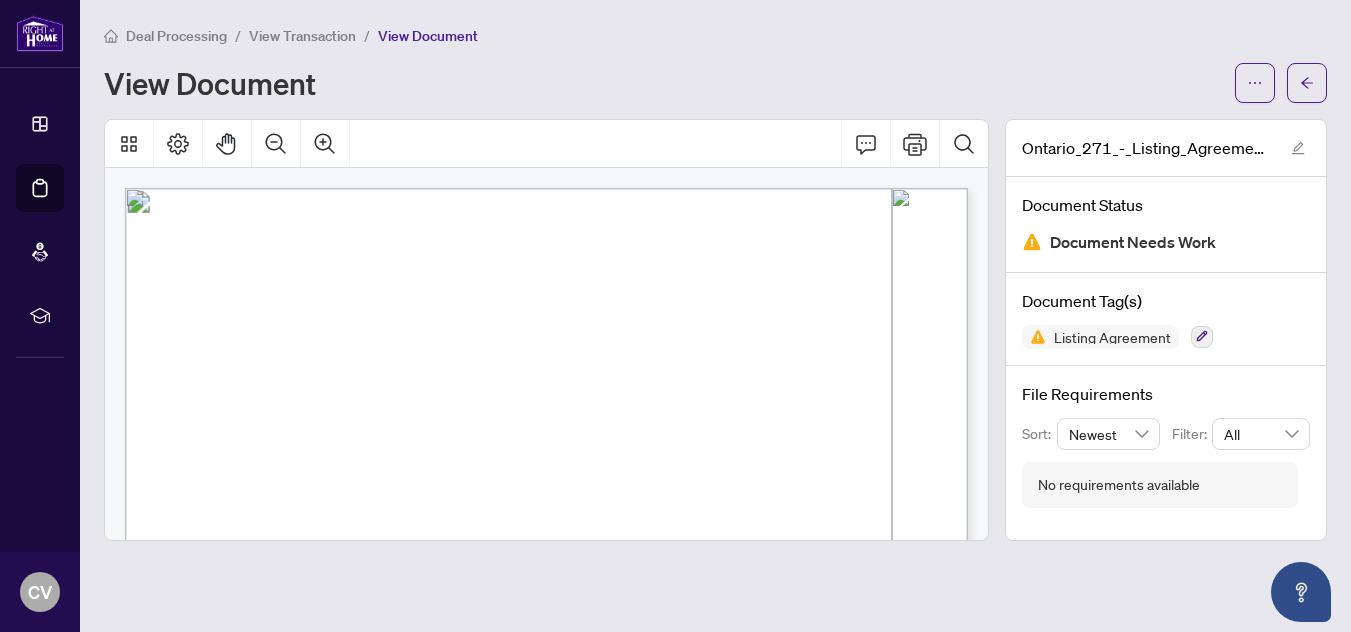 click on "Deal Processing / View Transaction / View Document" at bounding box center [715, 35] 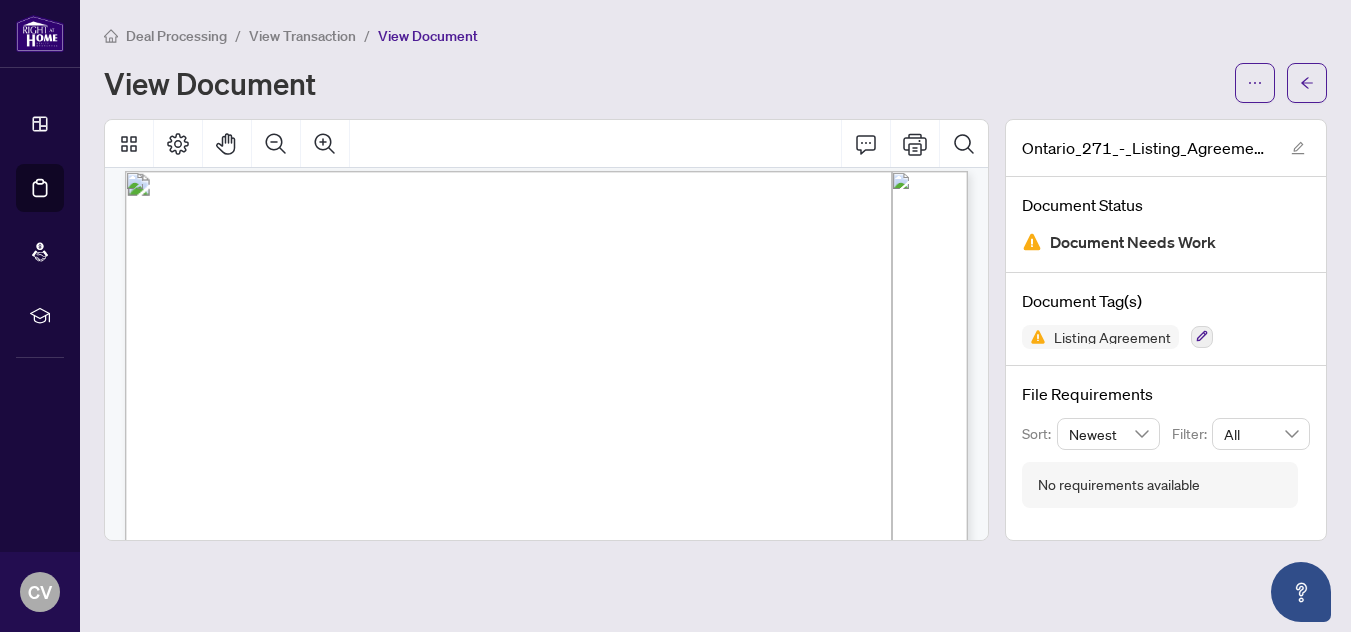 scroll, scrollTop: 0, scrollLeft: 0, axis: both 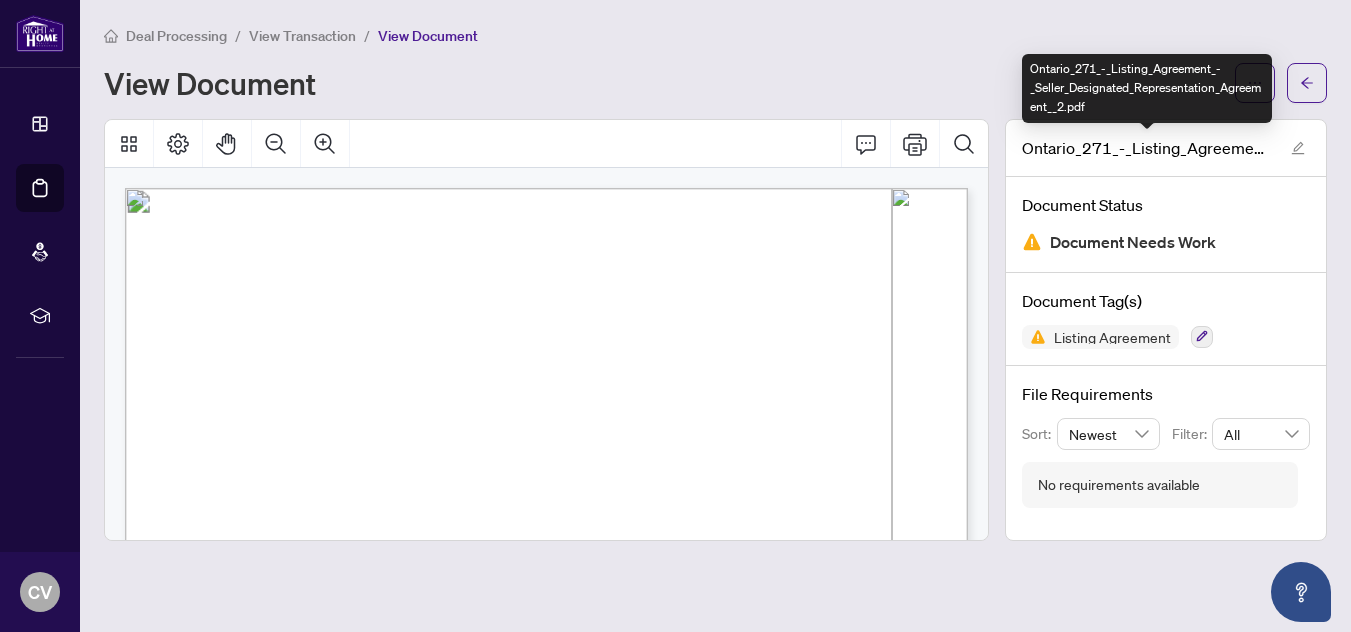 click on "Ontario_271_-_Listing_Agreement_-_Seller_Designated_Representation_Agreement__2.pdf" at bounding box center [1147, 148] 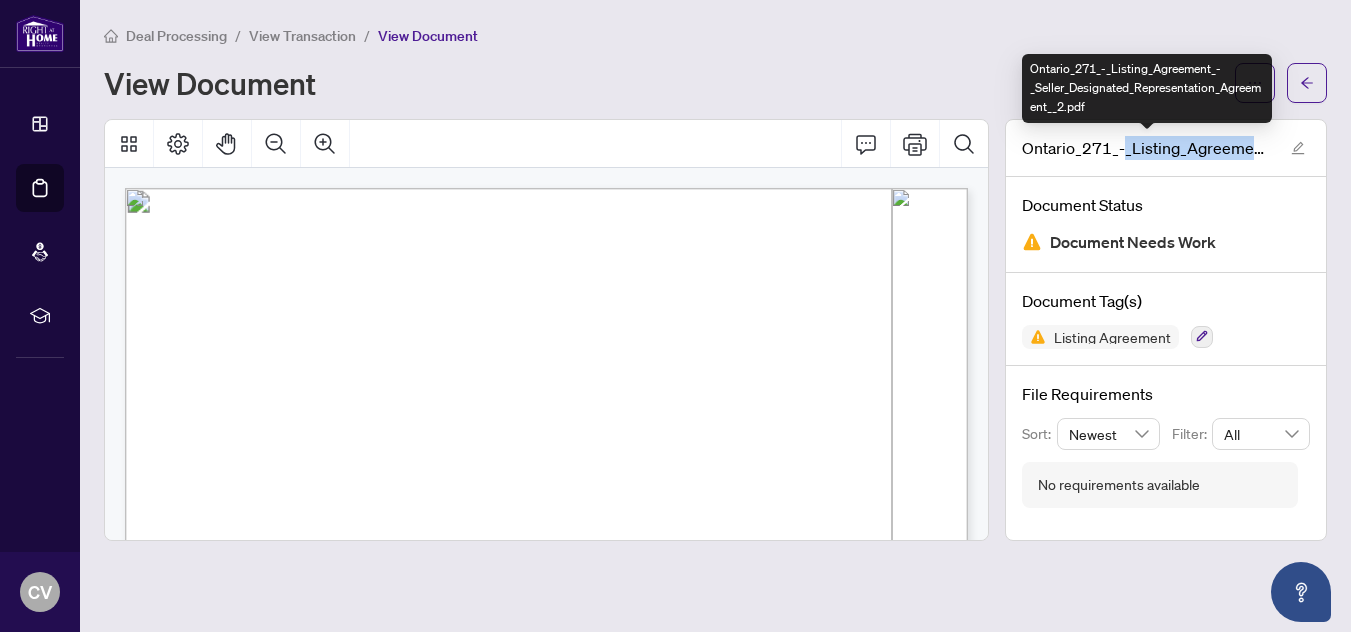 click on "Ontario_271_-_Listing_Agreement_-_Seller_Designated_Representation_Agreement__2.pdf" at bounding box center (1147, 148) 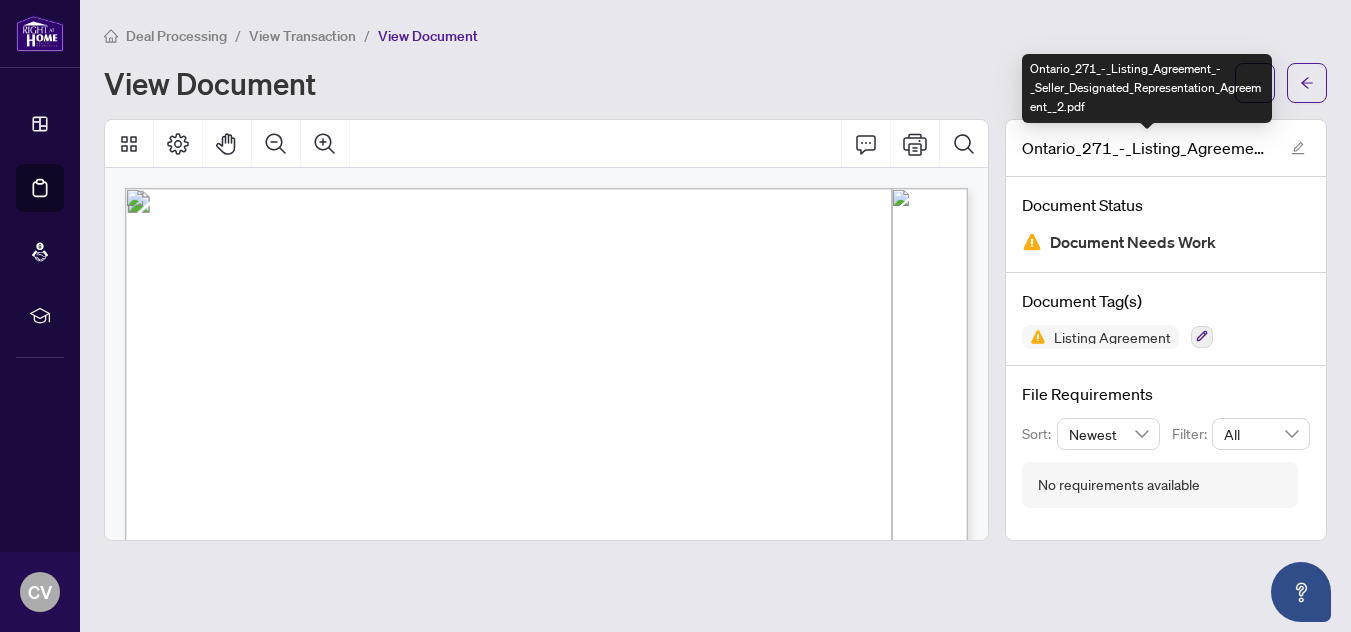 click on "Deal Processing / View Transaction / View Document View Document Ontario_271_-_Listing_Agreement_-_Seller_Designated_Representation_Agreement__2.pdf Document Status Document Needs Work Document Tag(s) Listing Agreement File Requirements Sort: Newest Filter: All No requirements available" at bounding box center [715, 316] 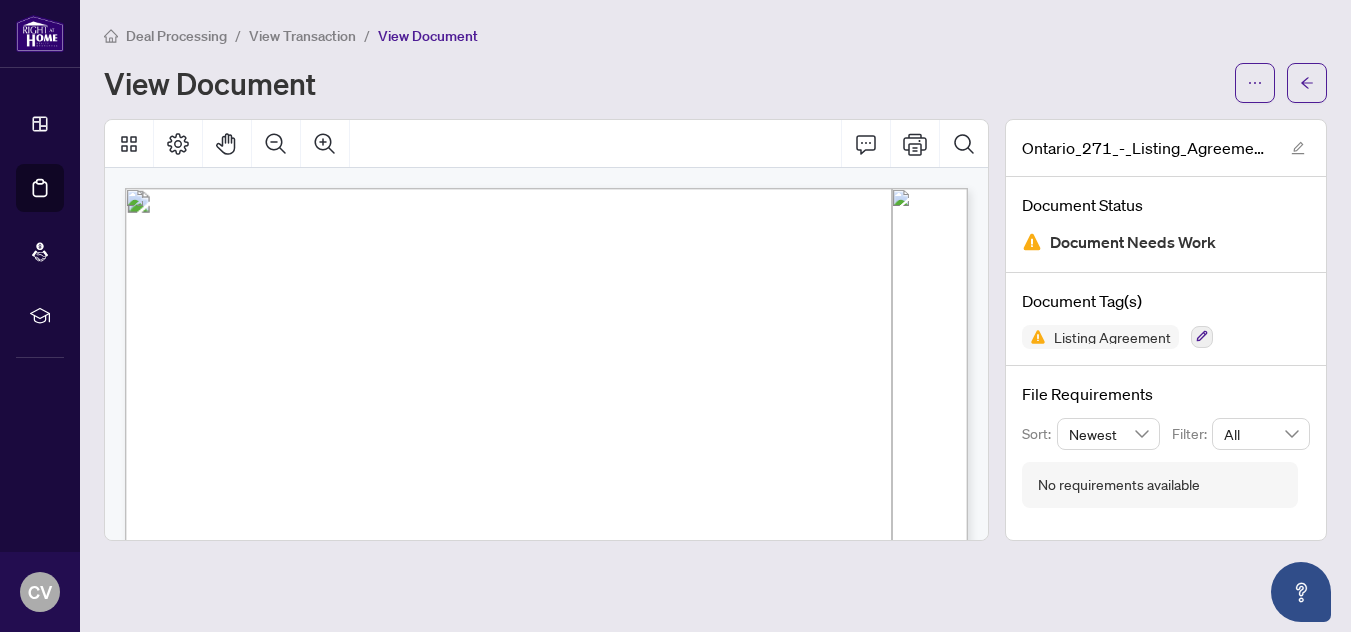 click on "View Document" at bounding box center (428, 36) 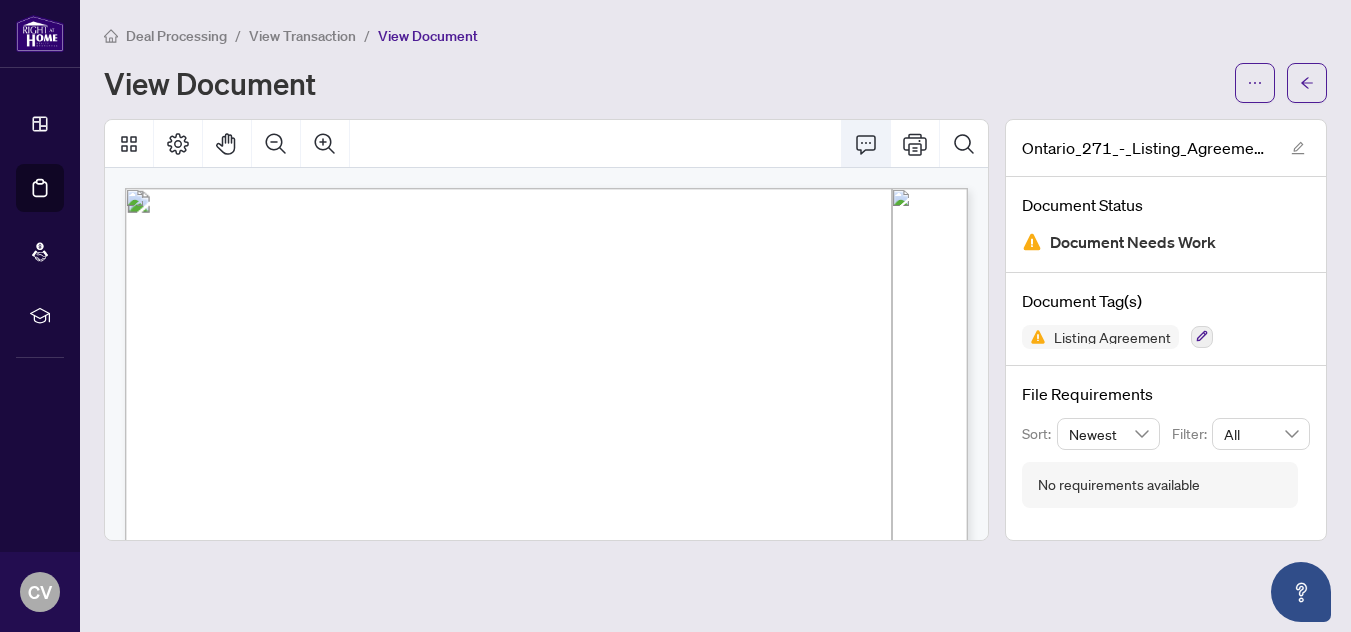 click 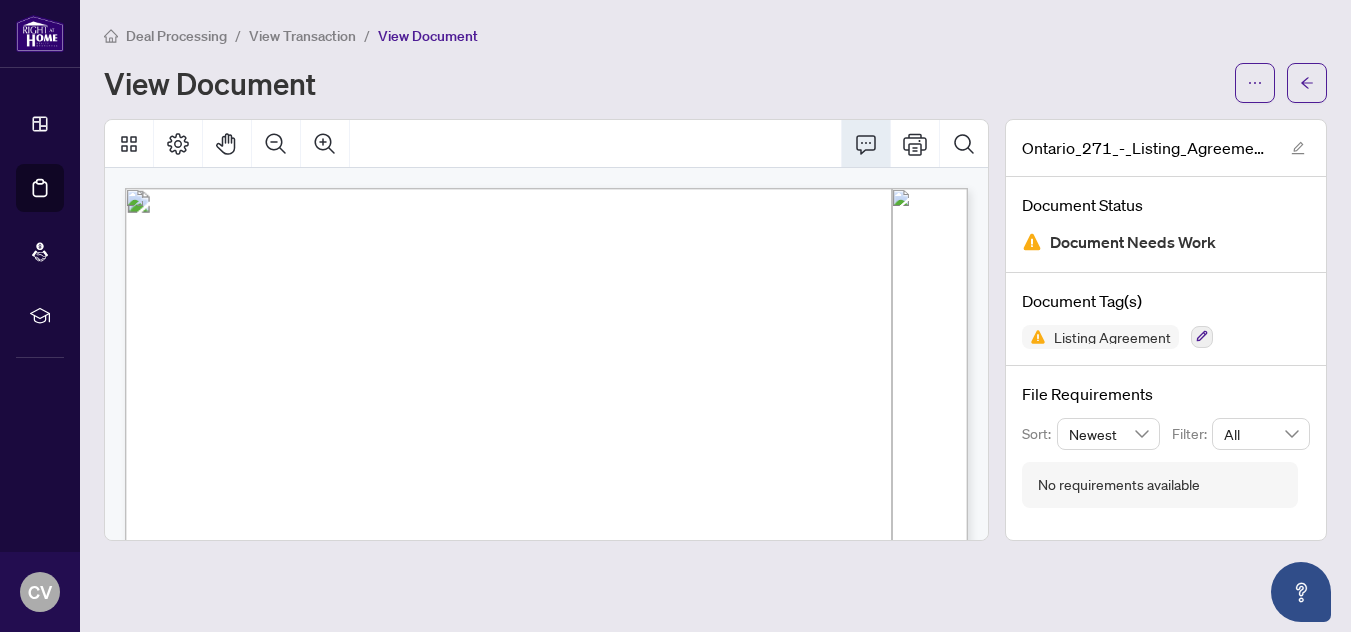 click 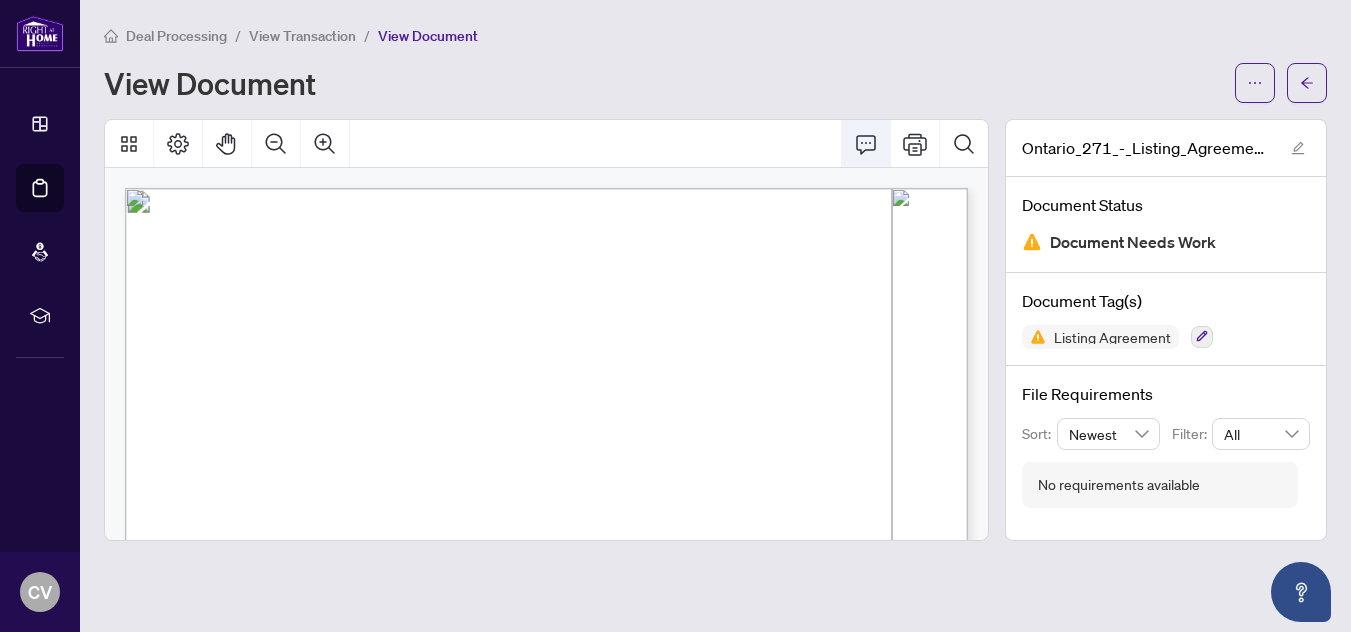 click 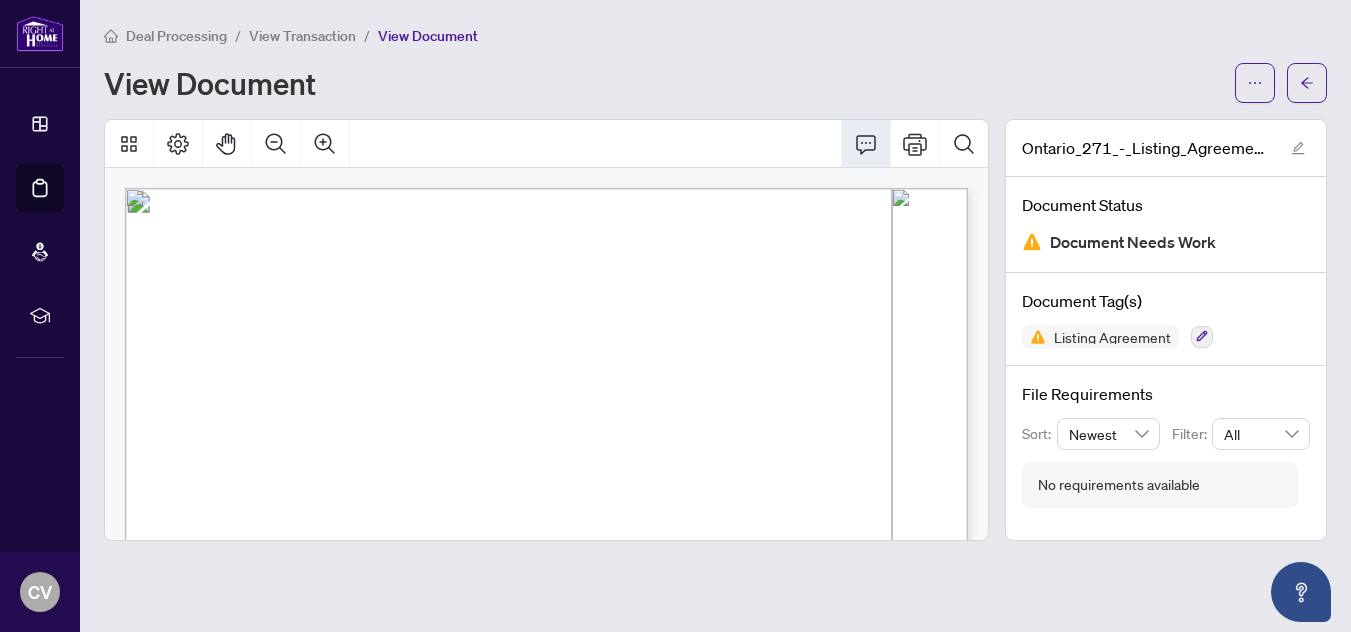 click 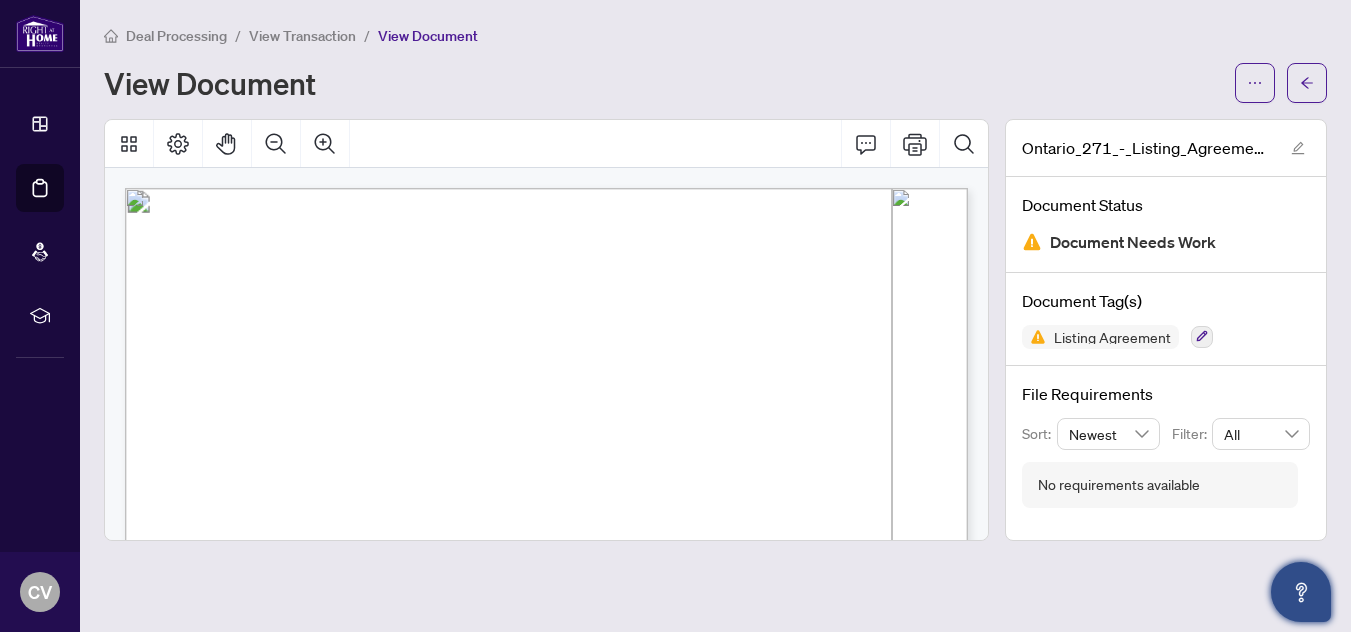 click 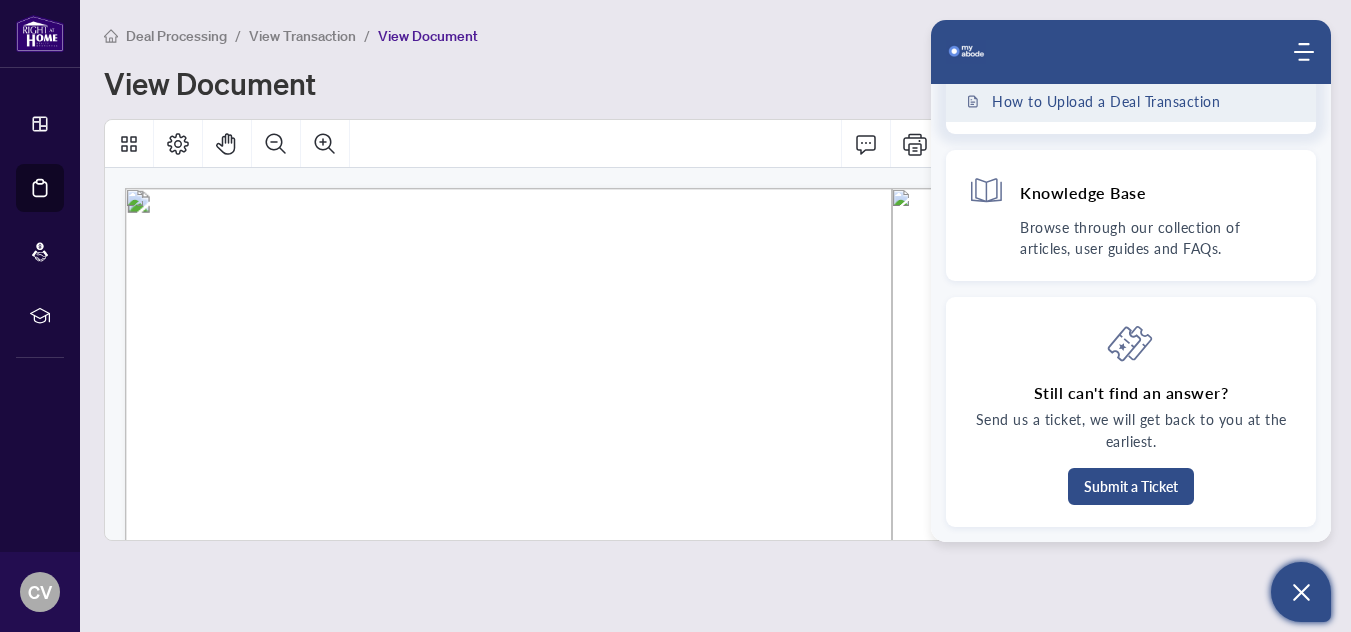 scroll, scrollTop: 0, scrollLeft: 0, axis: both 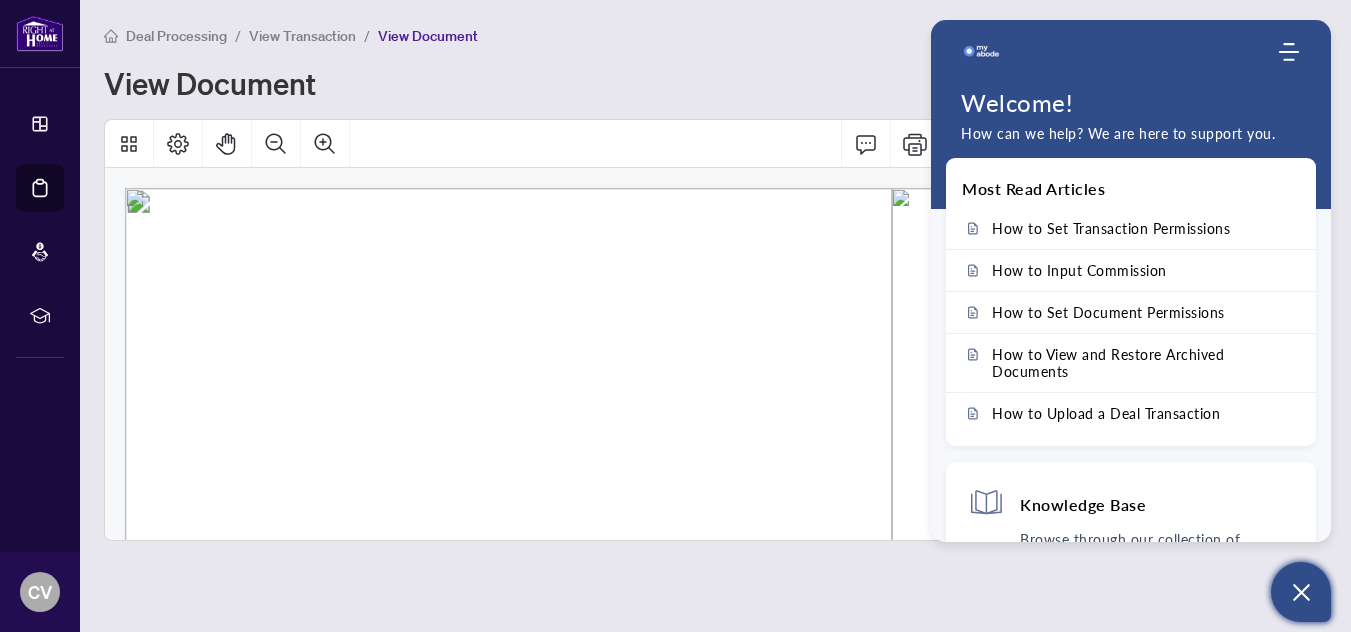 click on "Deal Processing / View Transaction / View Document View Document Ontario_271_-_Listing_Agreement_-_Seller_Designated_Representation_Agreement__2.pdf Document Status Document Needs Work Document Tag(s) Listing Agreement File Requirements Sort: Newest Filter: All No requirements available" at bounding box center (715, 316) 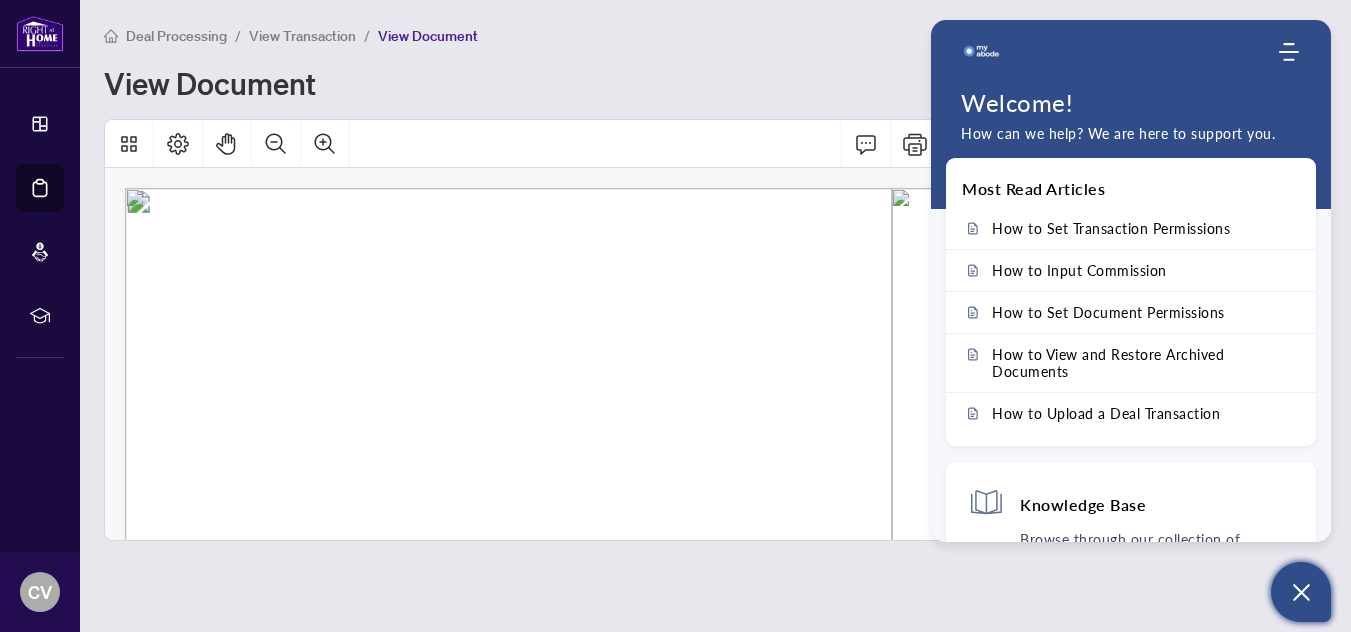 click 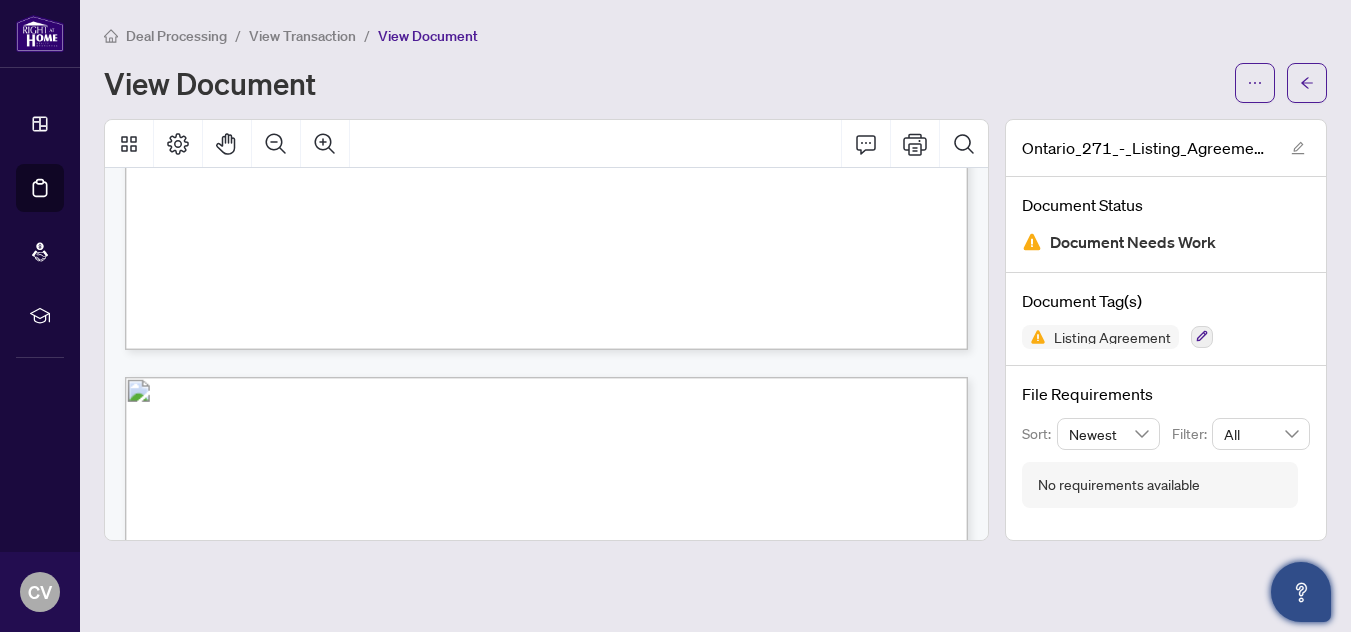 scroll, scrollTop: 0, scrollLeft: 0, axis: both 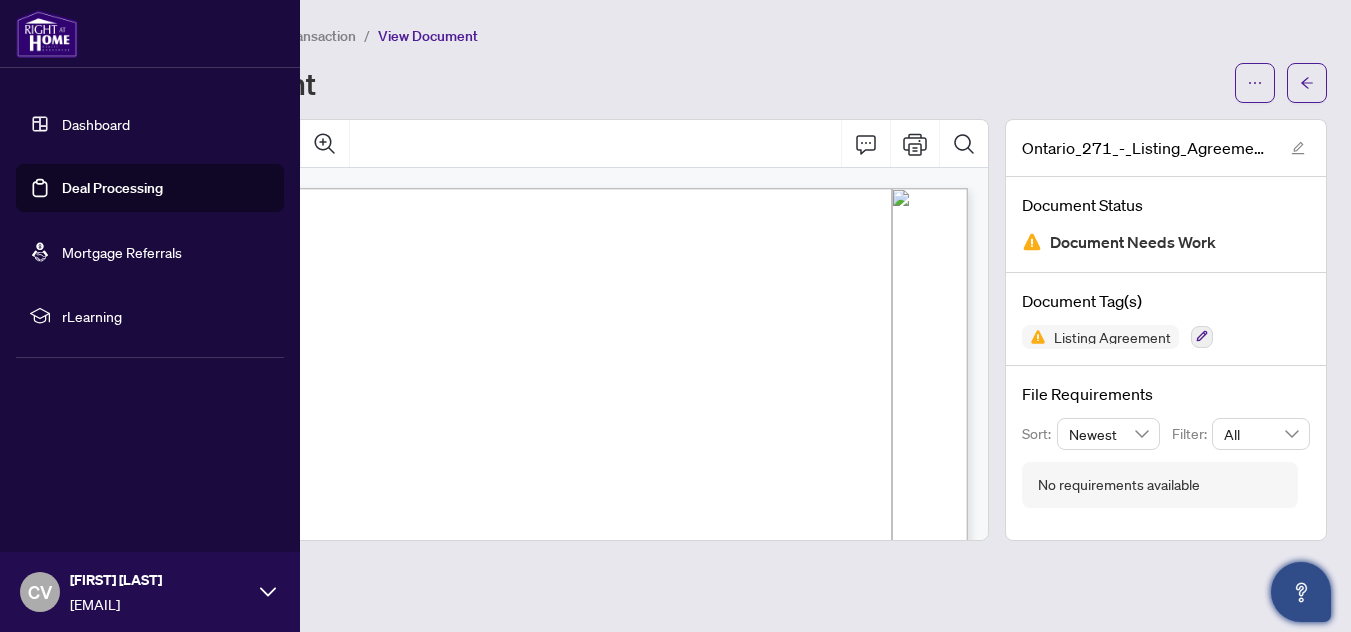 click on "Dashboard" at bounding box center (96, 124) 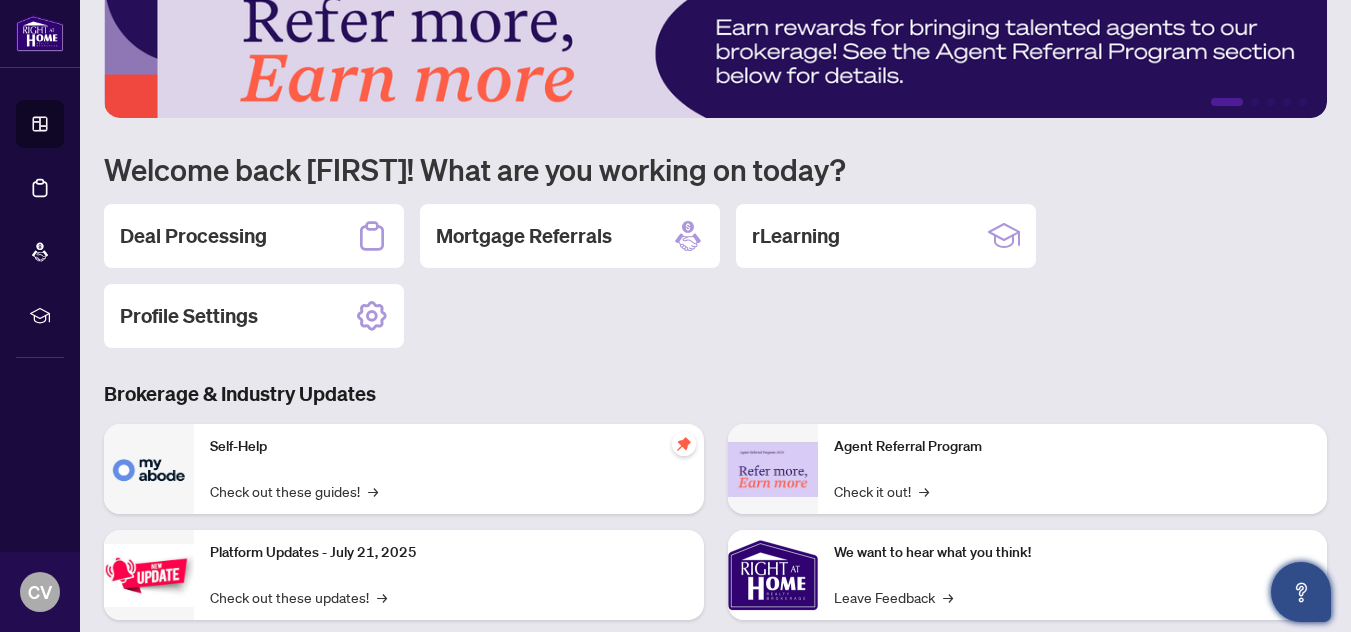 scroll, scrollTop: 0, scrollLeft: 0, axis: both 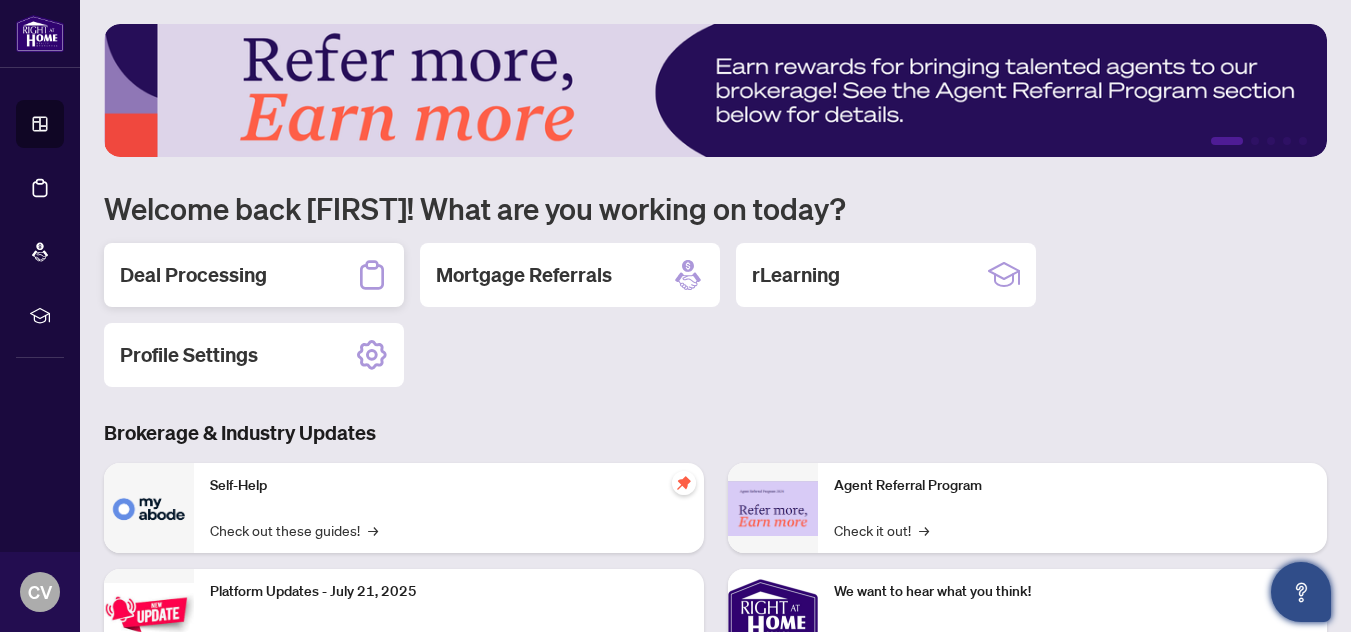 click on "Deal Processing" at bounding box center (254, 275) 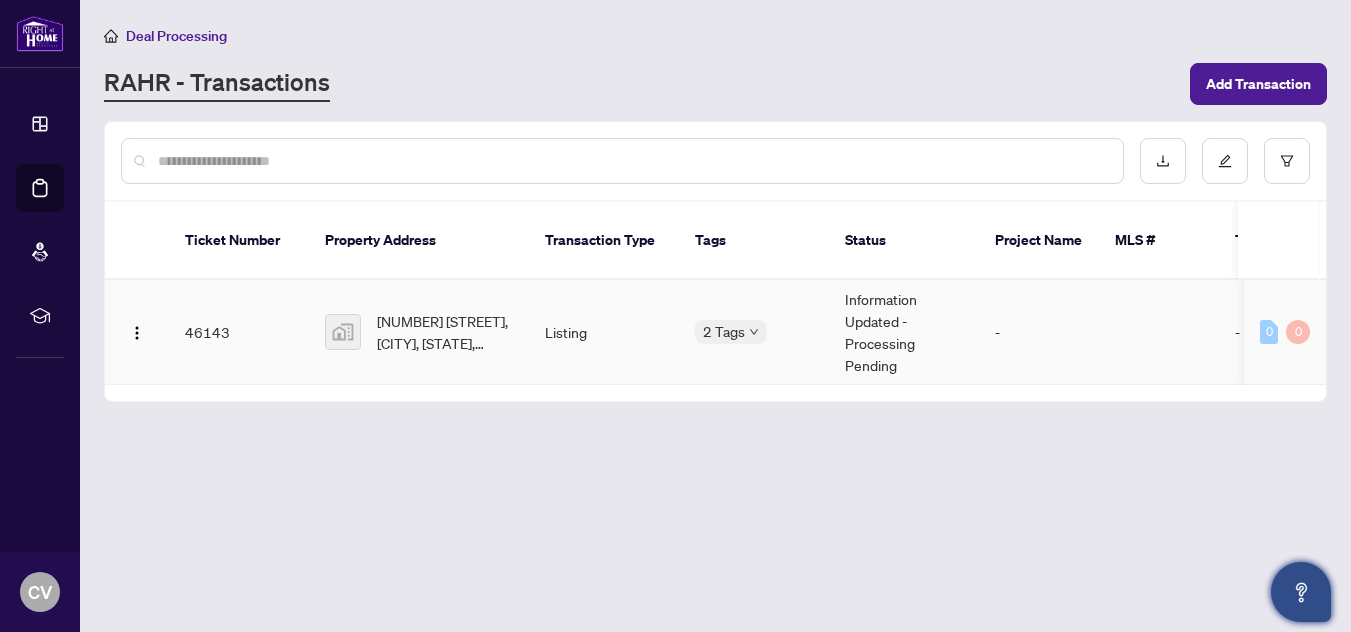 click on "Dashboard Deal Processing Mortgage Referrals rLearning CV [FIRST] [LAST] [EMAIL] CV [FIRST] [LAST] Deal Processing RAHR - Transactions Add Transaction Ticket Number Property Address Transaction Type Tags Status Project Name MLS # Trade Number Last Updated By Last Modified Date Created By Created Date 46143 [NUMBER] [STREET], [CITY], [STATE], [COUNTRY] Listing 2 Tags Information Updated - Processing Pending - - [FIRST] [LAST] Aug/01/2025 [FIRST] [LAST] Jul/28/2025 0 0" at bounding box center (675, 316) 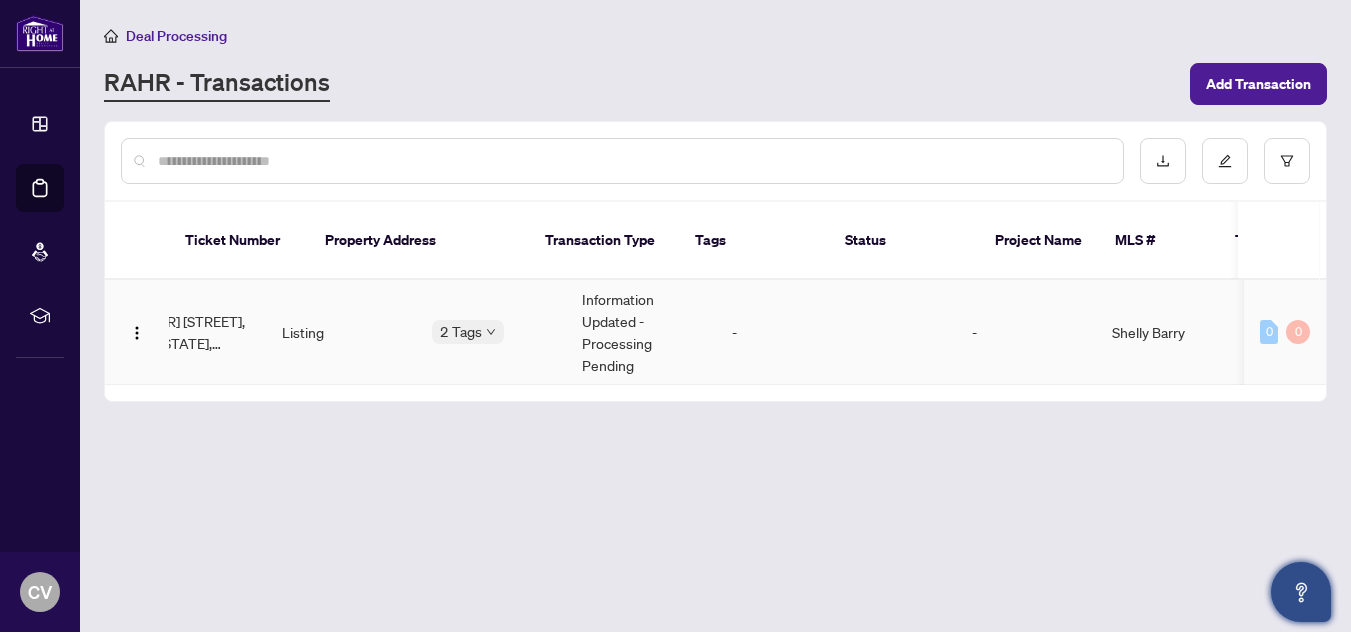 scroll, scrollTop: 0, scrollLeft: 263, axis: horizontal 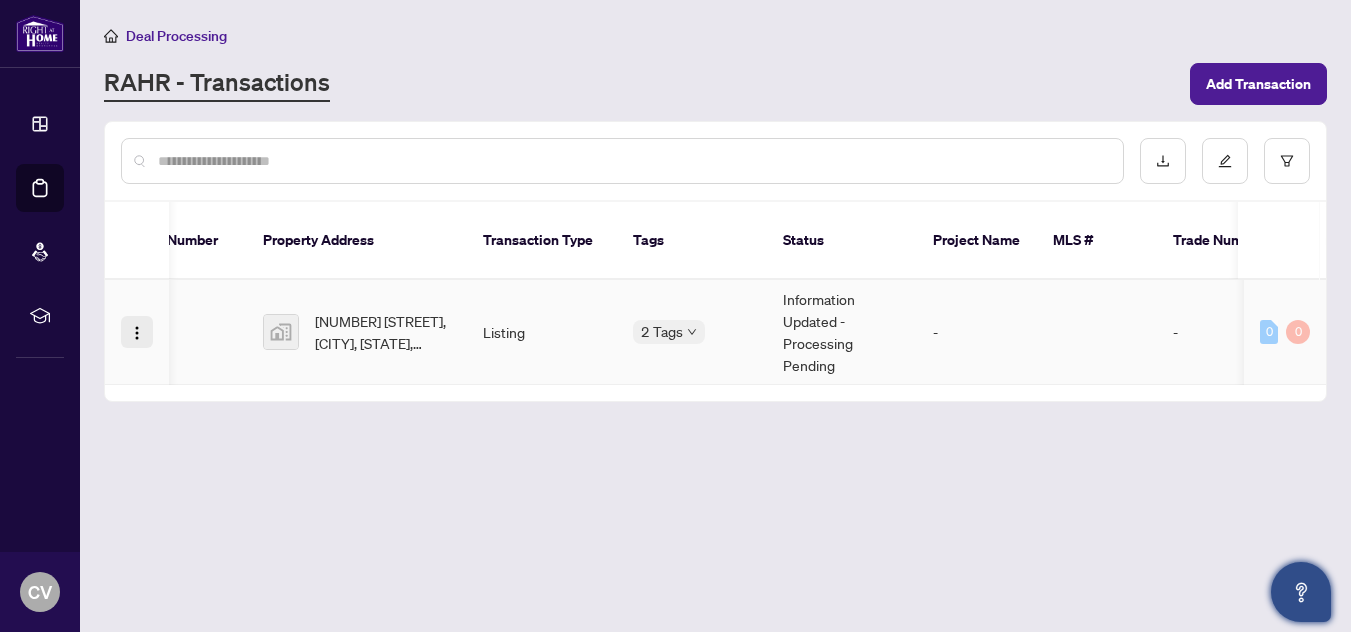 click at bounding box center [137, 332] 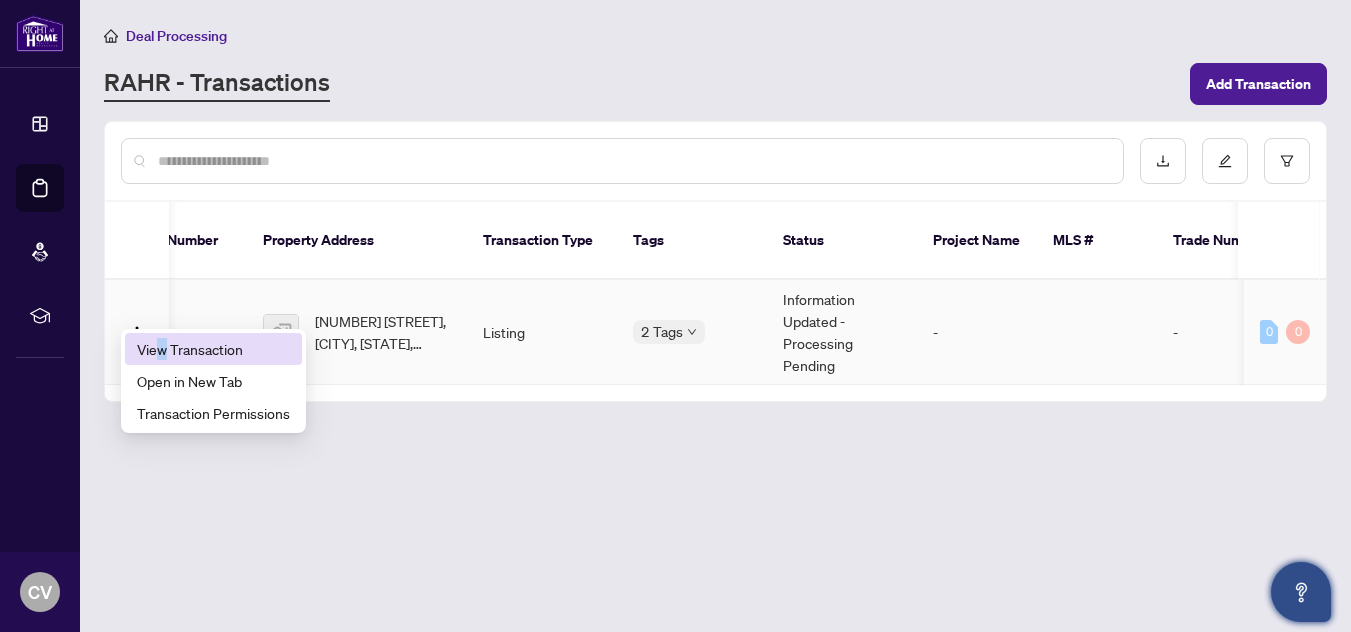 click on "View Transaction" at bounding box center (213, 349) 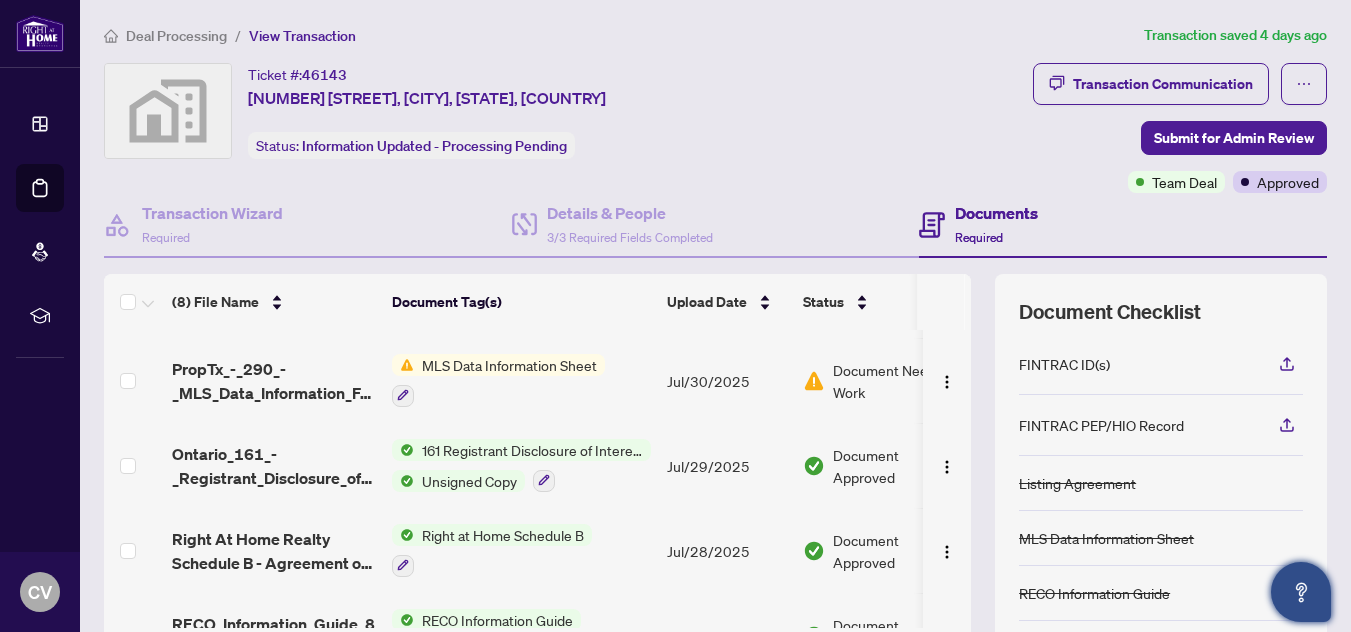 scroll, scrollTop: 245, scrollLeft: 0, axis: vertical 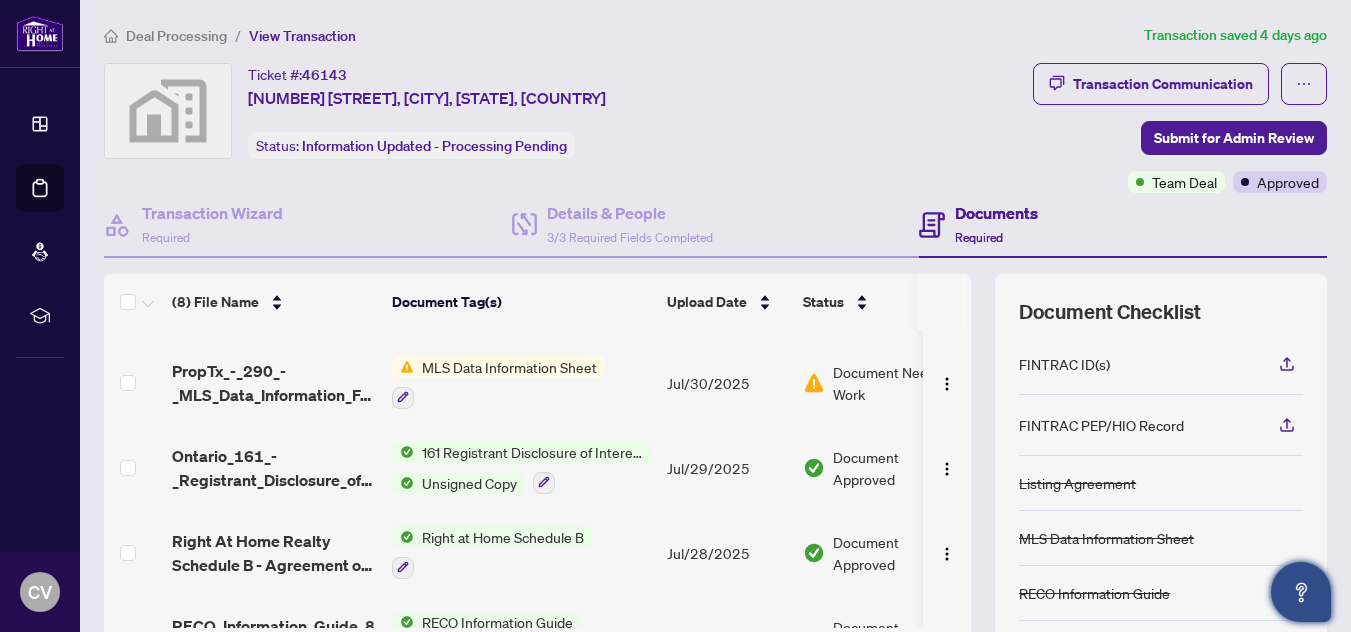 click on "161 Registrant Disclosure of Interest - Disposition ofProperty" at bounding box center (532, 452) 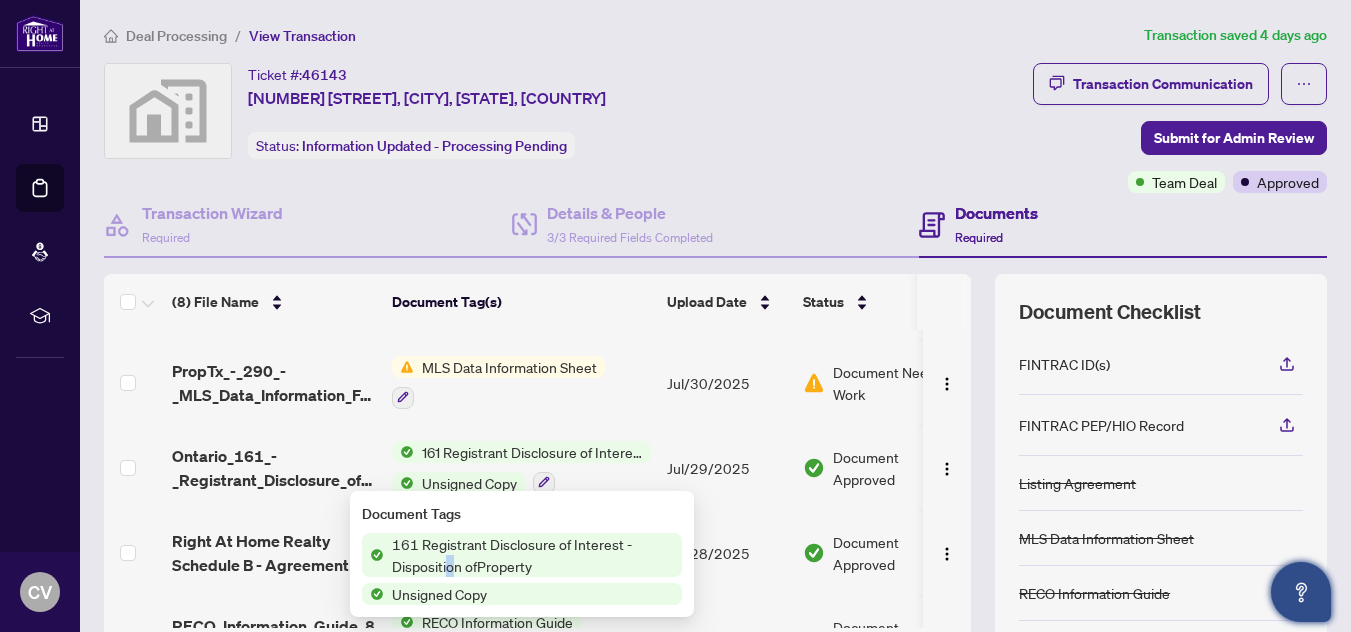 click on "161 Registrant Disclosure of Interest - Disposition ofProperty" at bounding box center (533, 555) 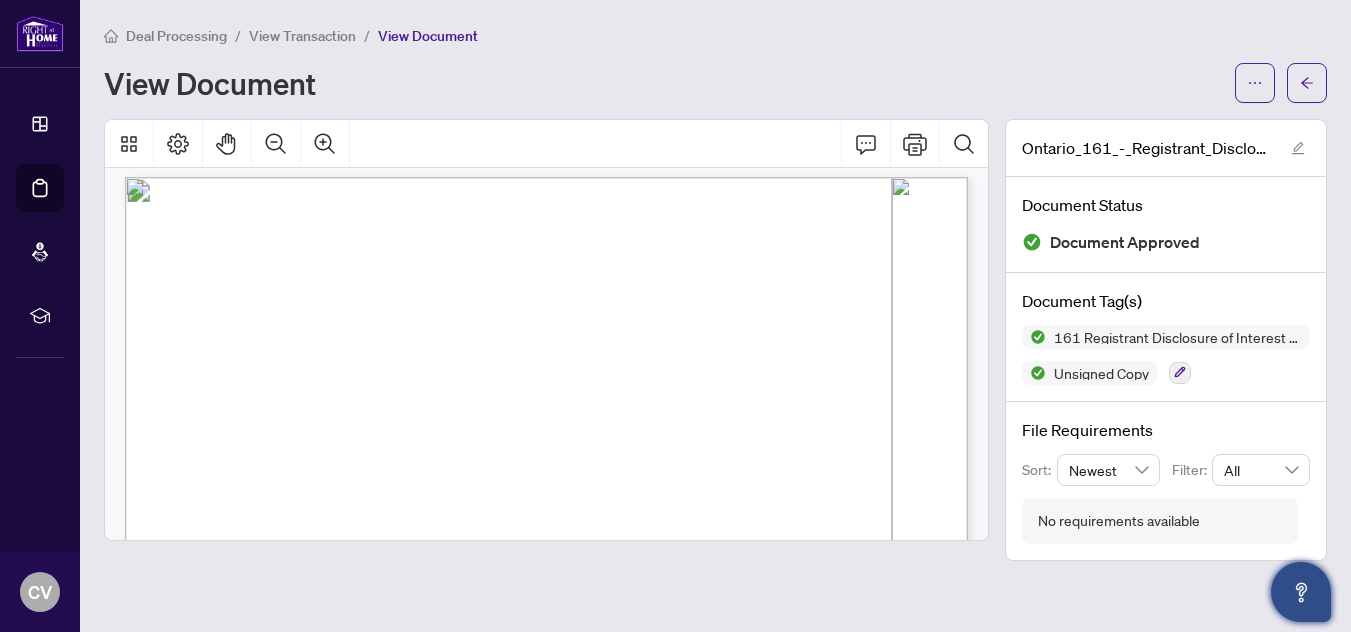 scroll, scrollTop: 0, scrollLeft: 0, axis: both 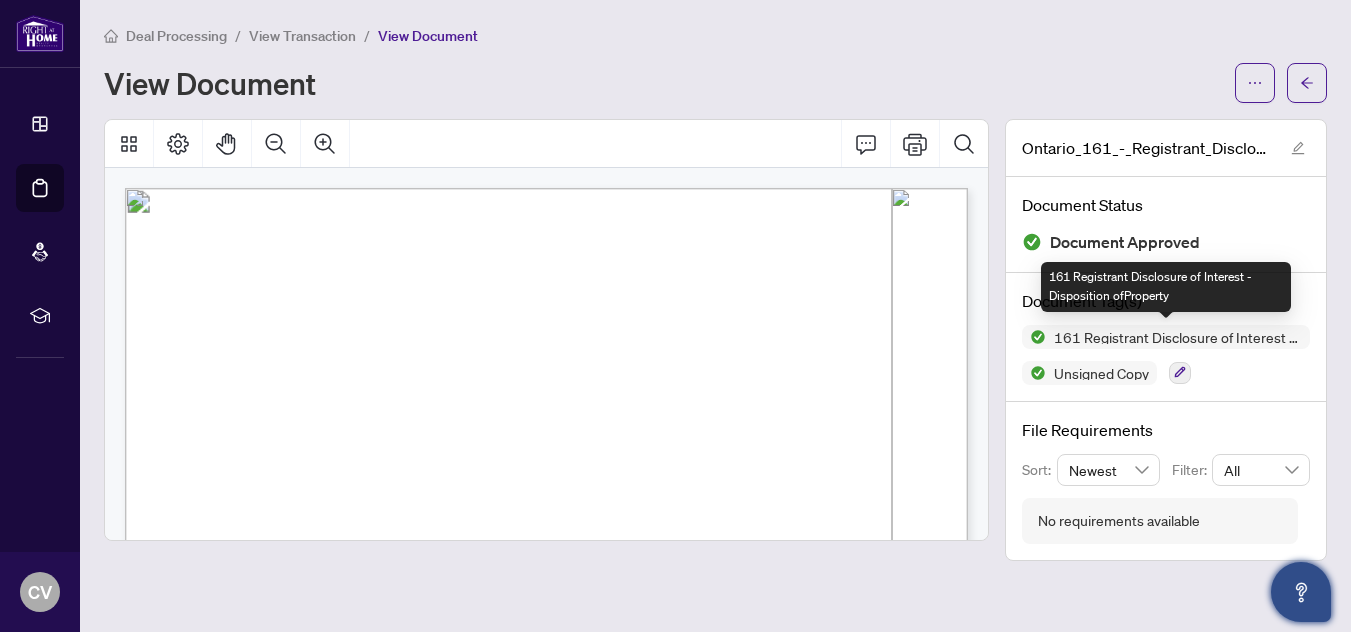click on "161 Registrant Disclosure of Interest - Disposition ofProperty" at bounding box center (1178, 337) 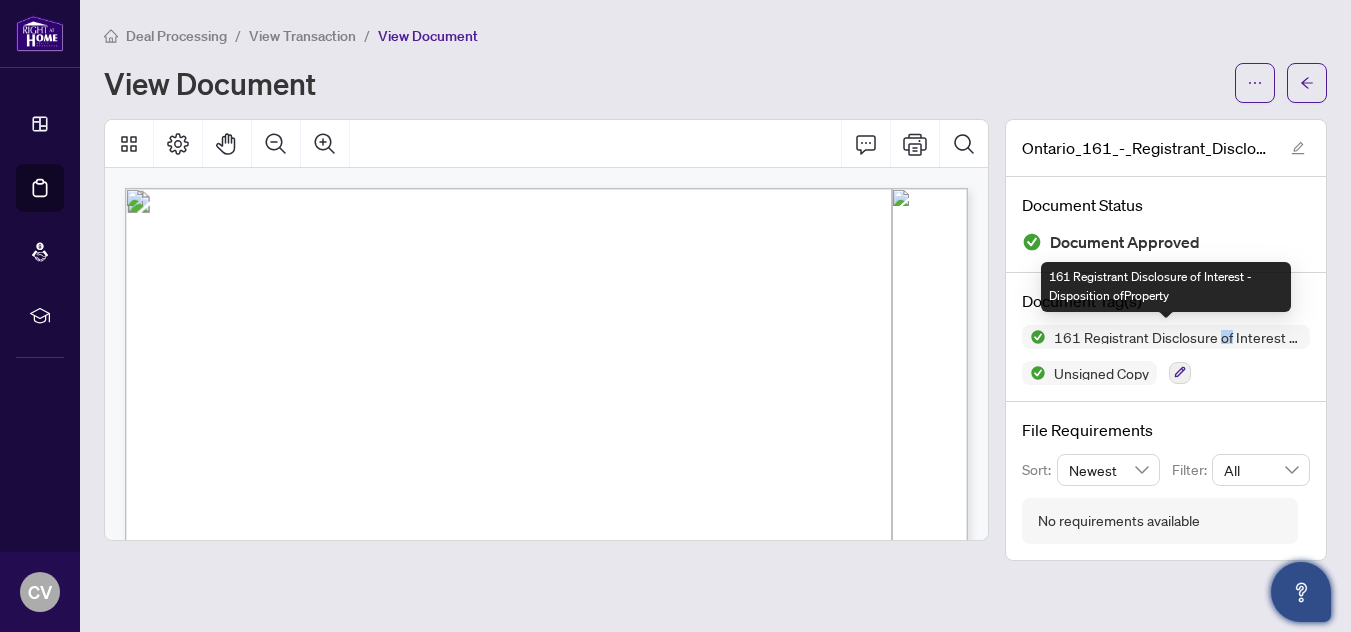 click on "161 Registrant Disclosure of Interest - Disposition ofProperty" at bounding box center [1178, 337] 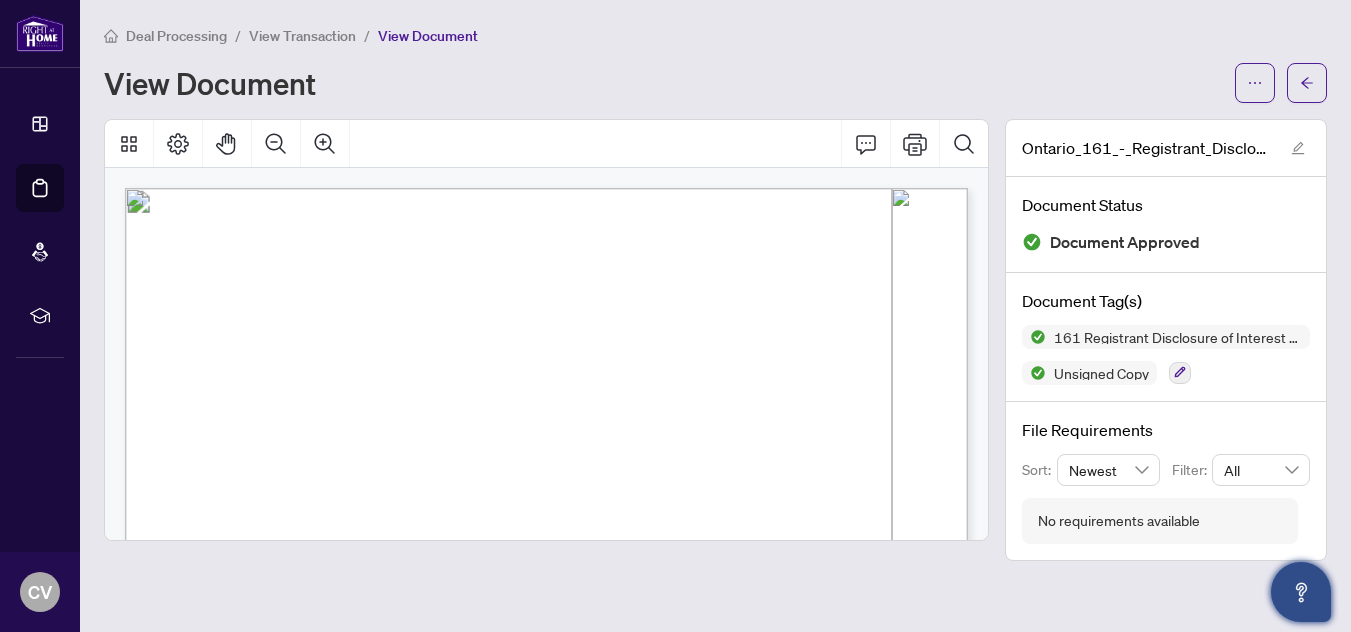 click on "161 Registrant Disclosure of Interest - Disposition ofProperty" at bounding box center (1178, 337) 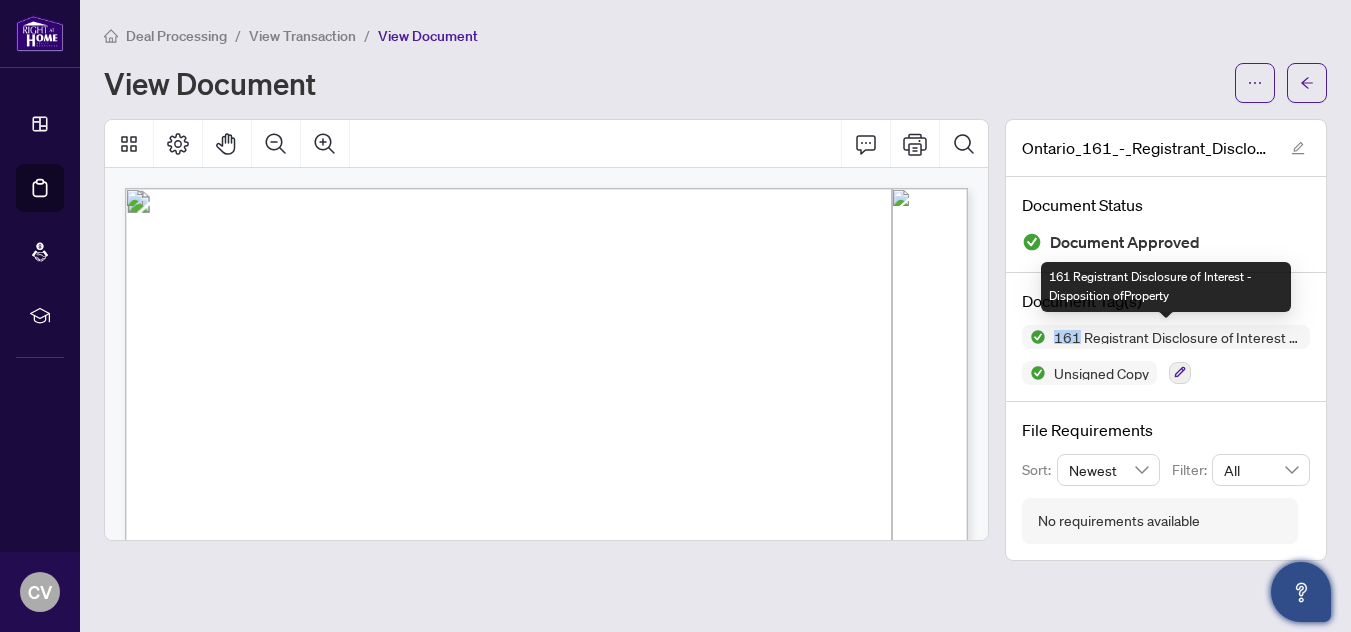 click on "161 Registrant Disclosure of Interest - Disposition ofProperty" at bounding box center [1178, 337] 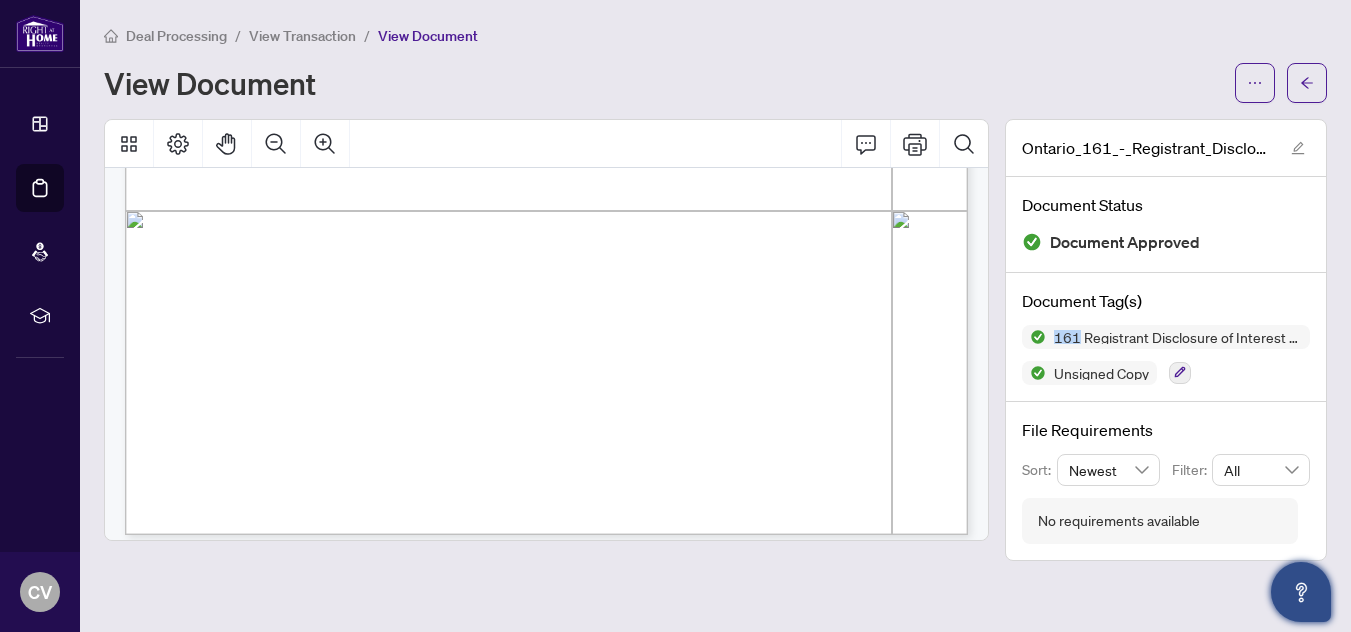 scroll, scrollTop: 0, scrollLeft: 0, axis: both 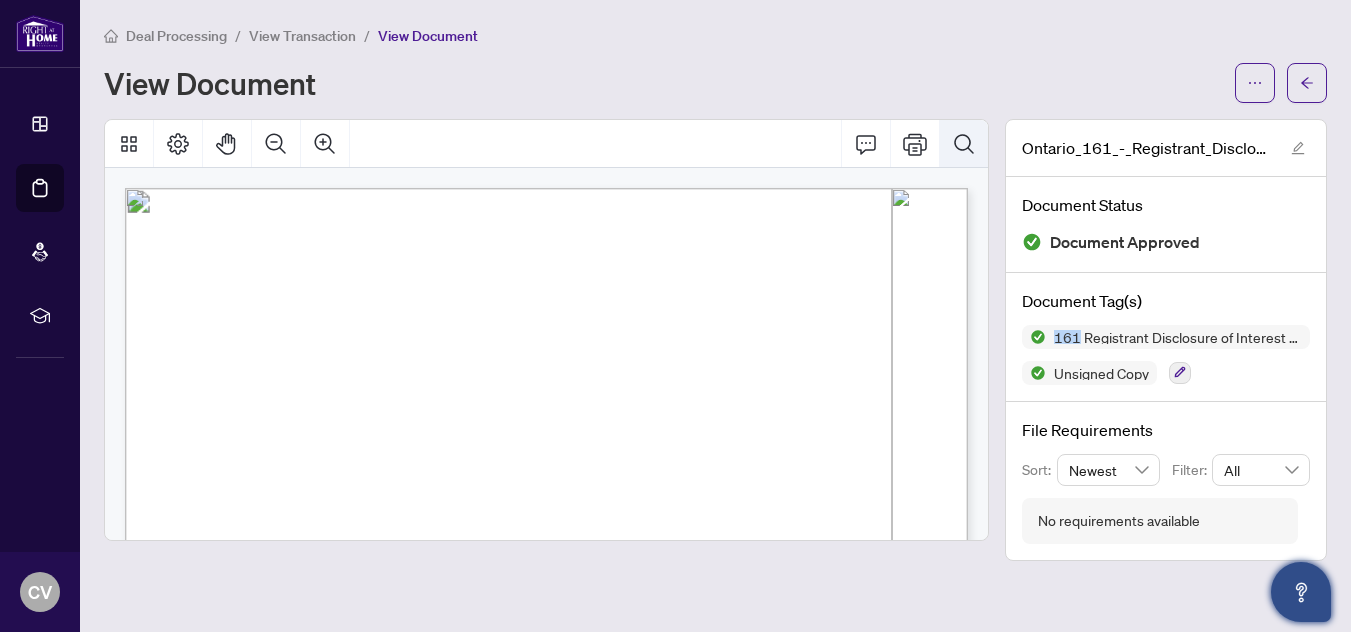 click 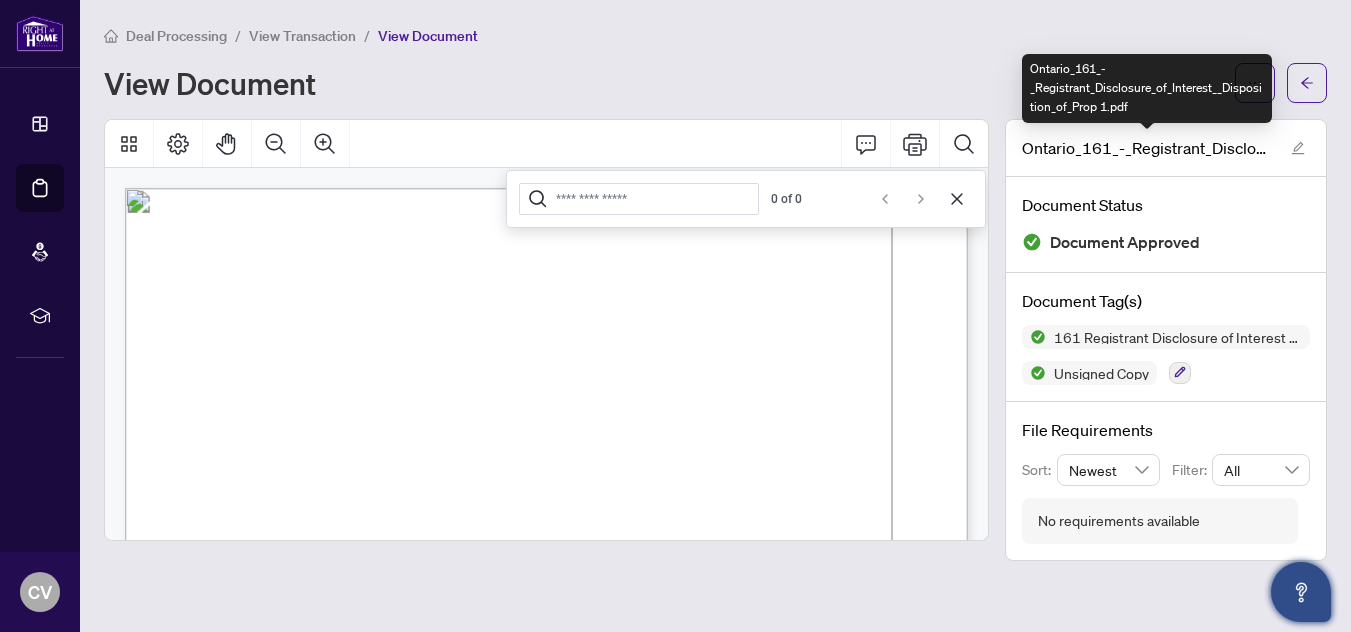 click on "Ontario_161_-_Registrant_Disclosure_of_Interest__Disposition_of_Prop 1.pdf" at bounding box center (1147, 148) 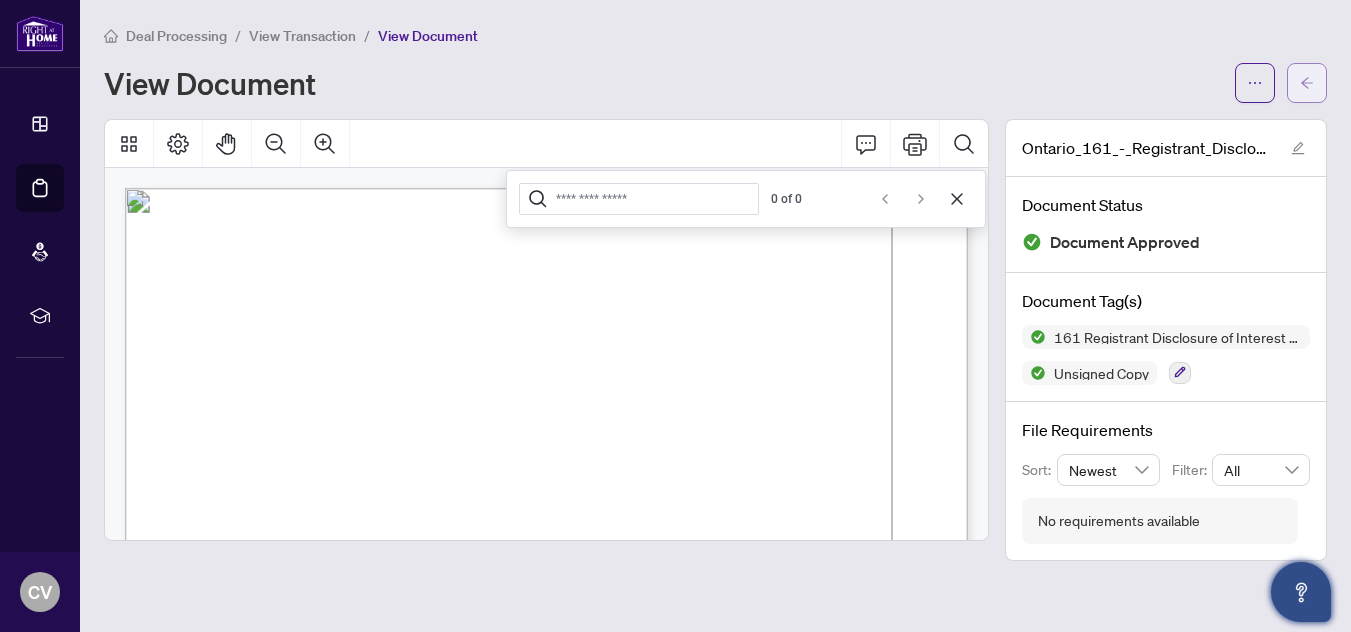 click at bounding box center [1307, 83] 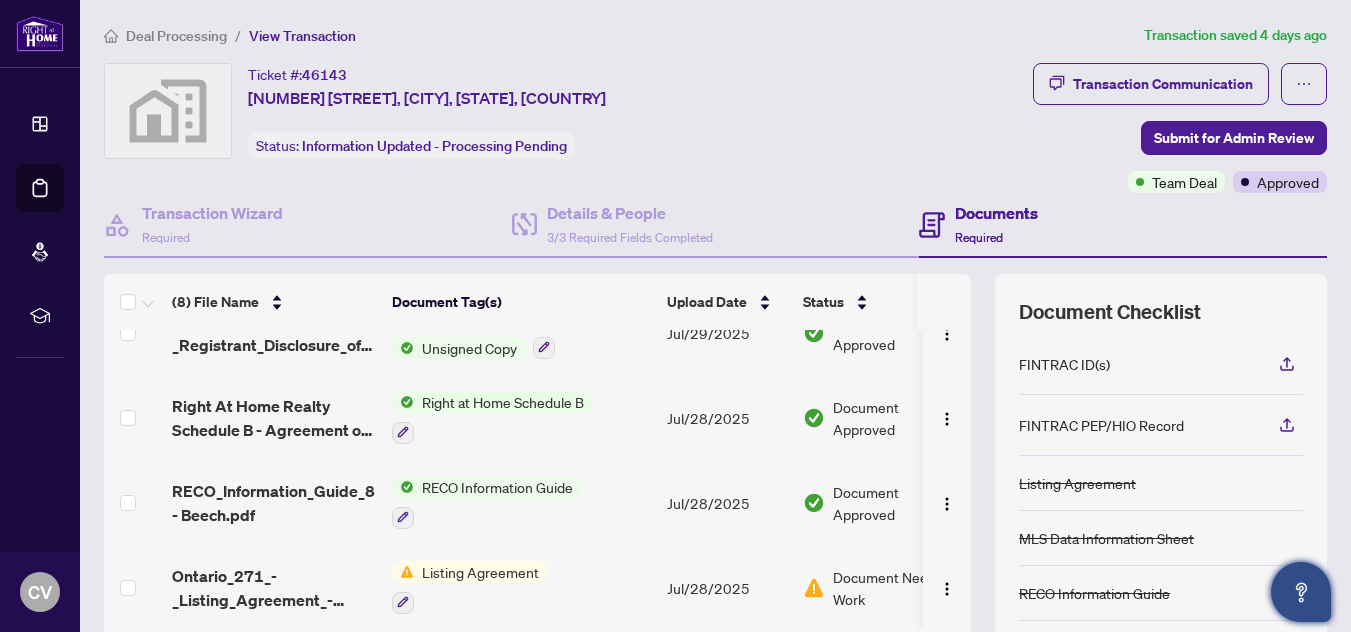 scroll, scrollTop: 380, scrollLeft: 48, axis: both 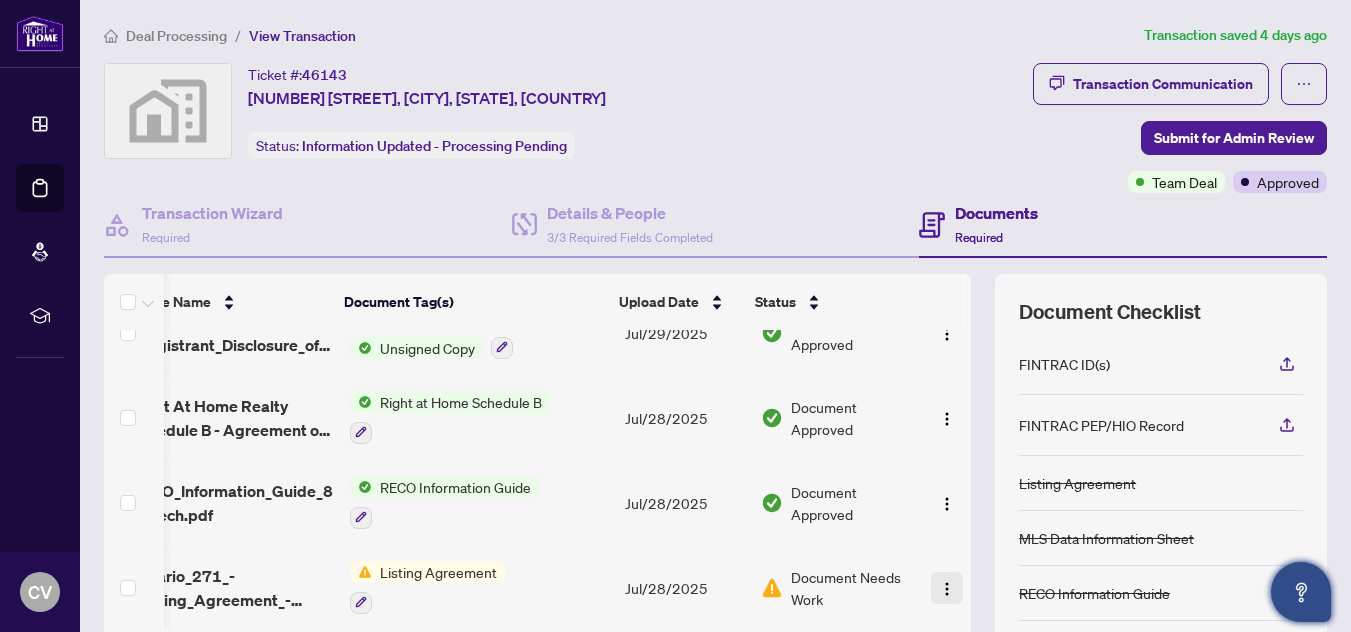 click at bounding box center [947, 589] 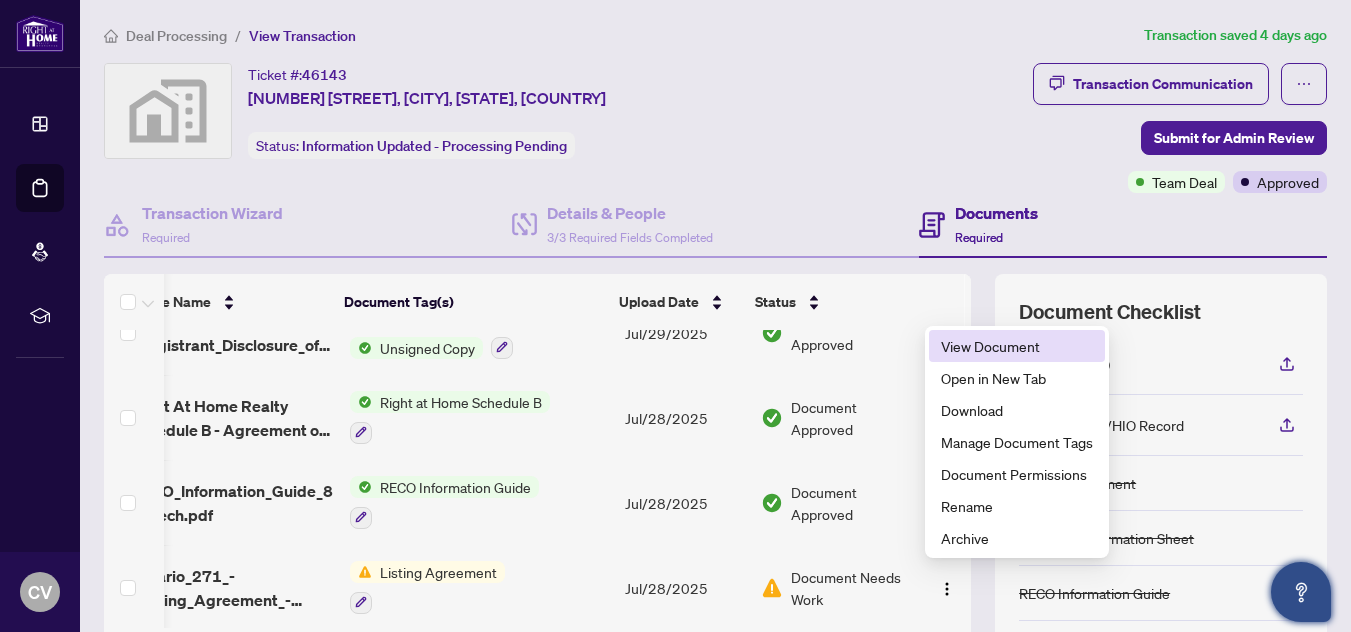 click on "View Document" at bounding box center (1017, 346) 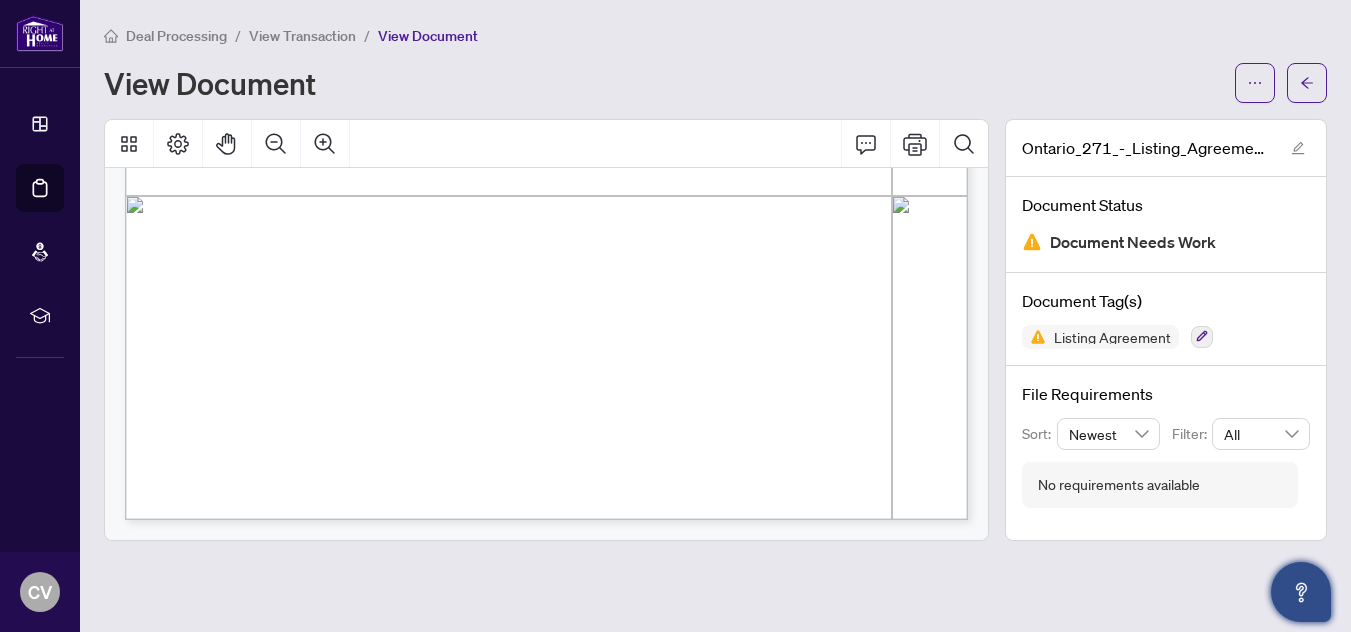 scroll, scrollTop: 4111, scrollLeft: 0, axis: vertical 